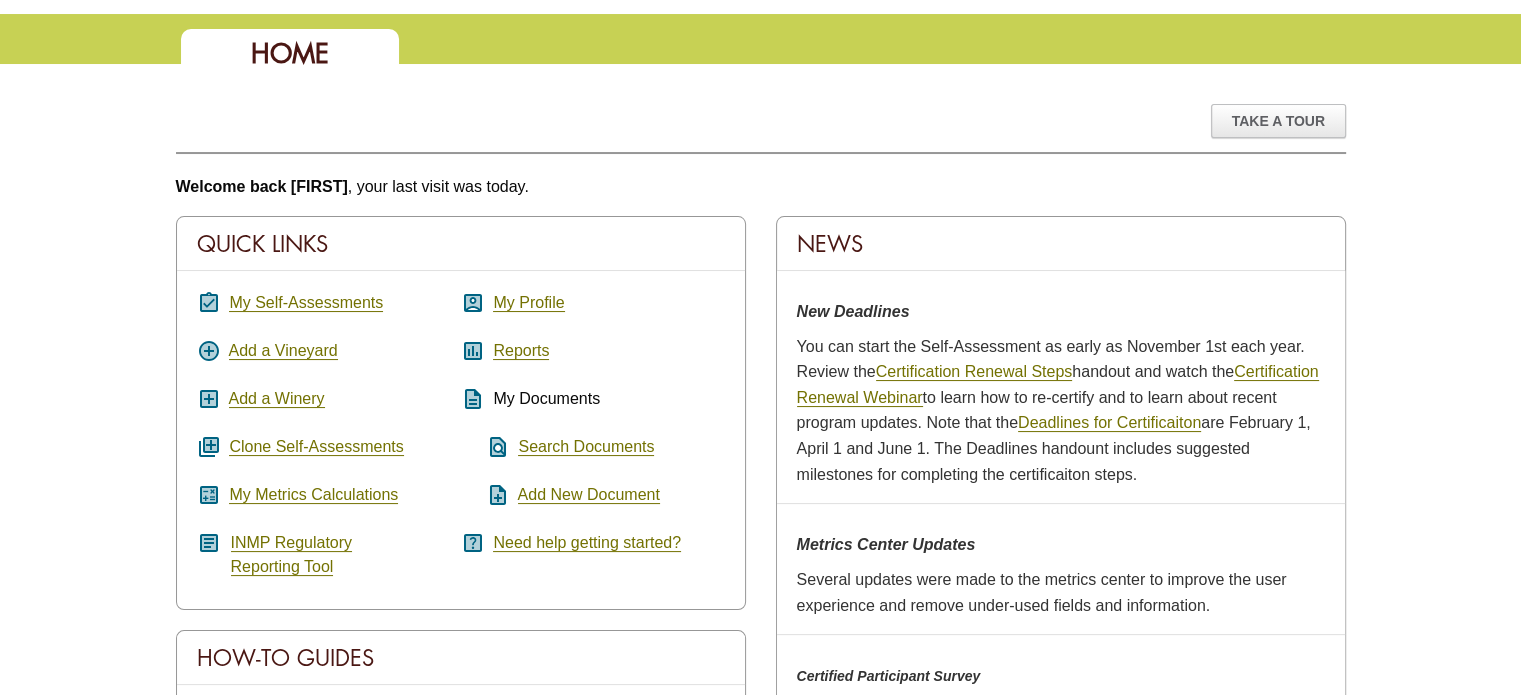 scroll, scrollTop: 200, scrollLeft: 0, axis: vertical 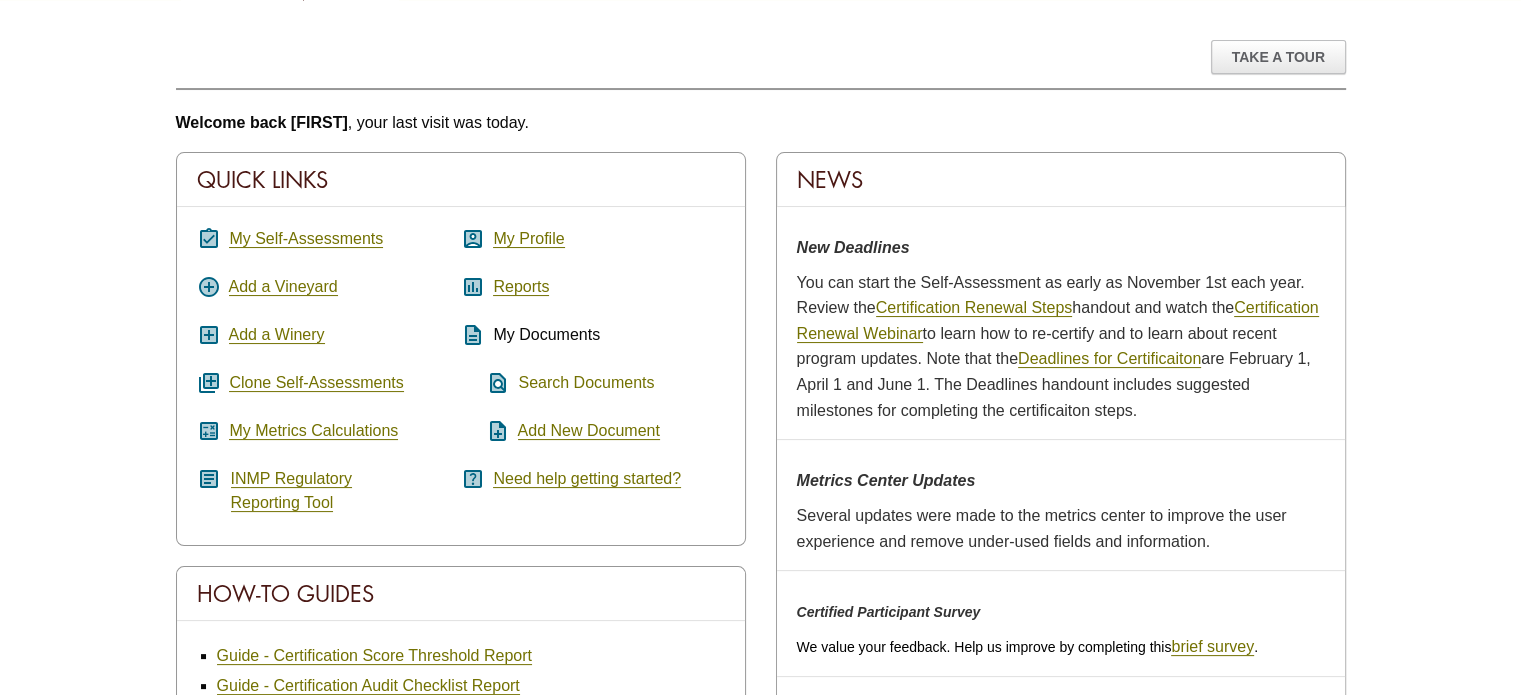 click on "Search Documents" at bounding box center (586, 383) 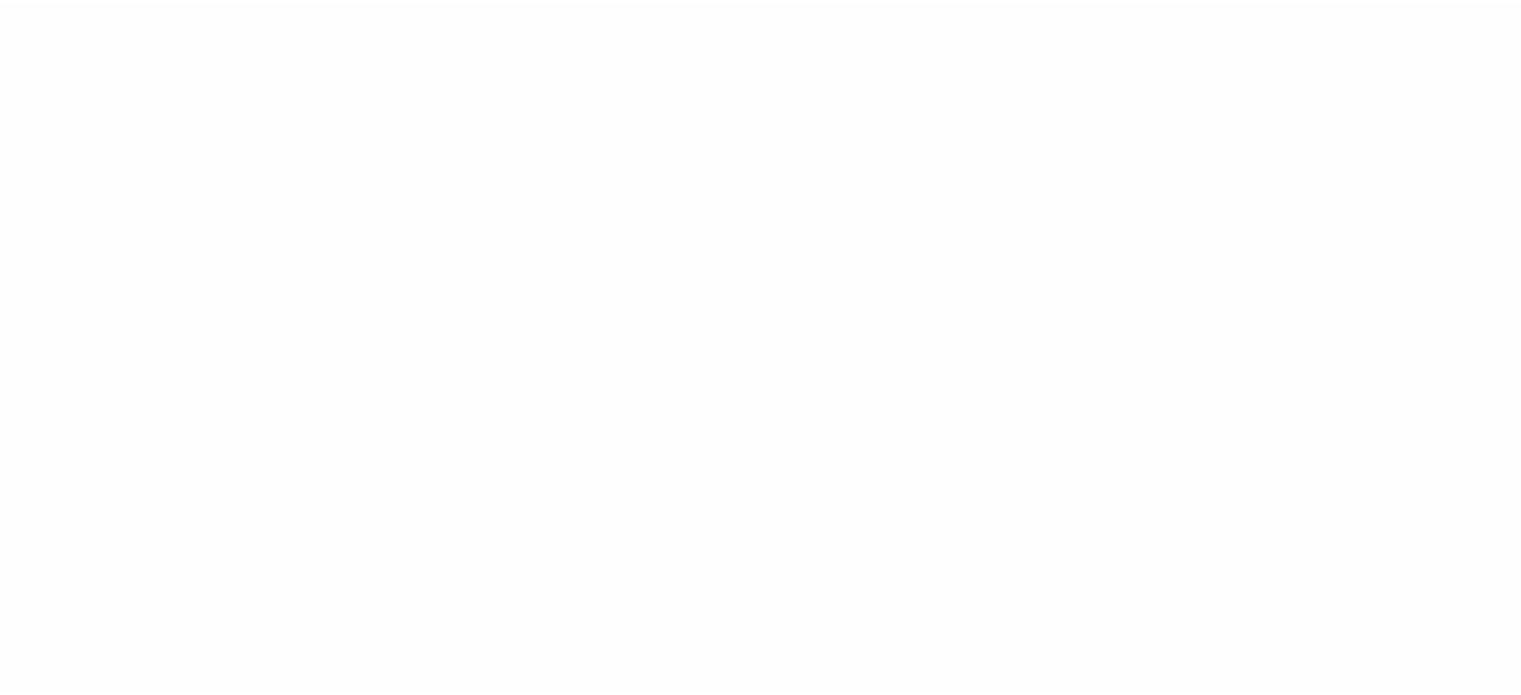 scroll, scrollTop: 0, scrollLeft: 0, axis: both 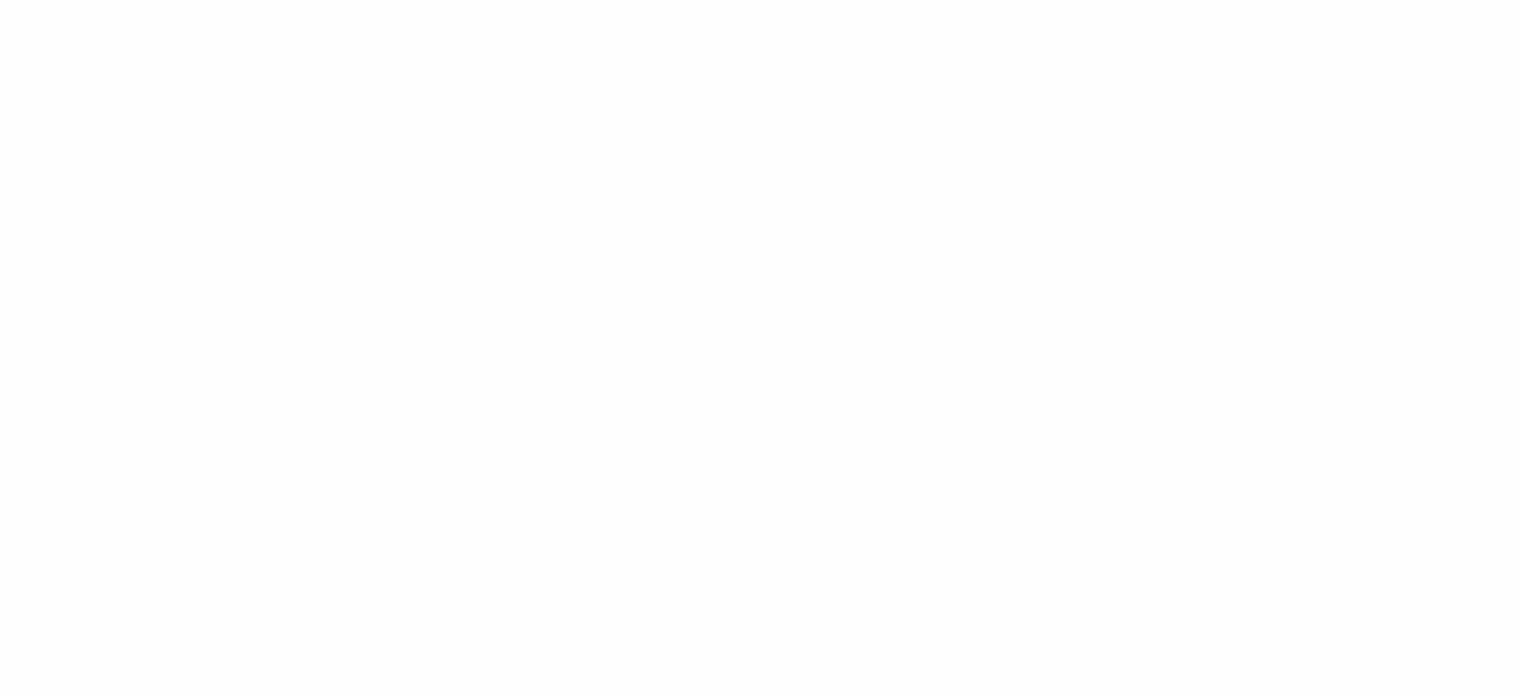 select 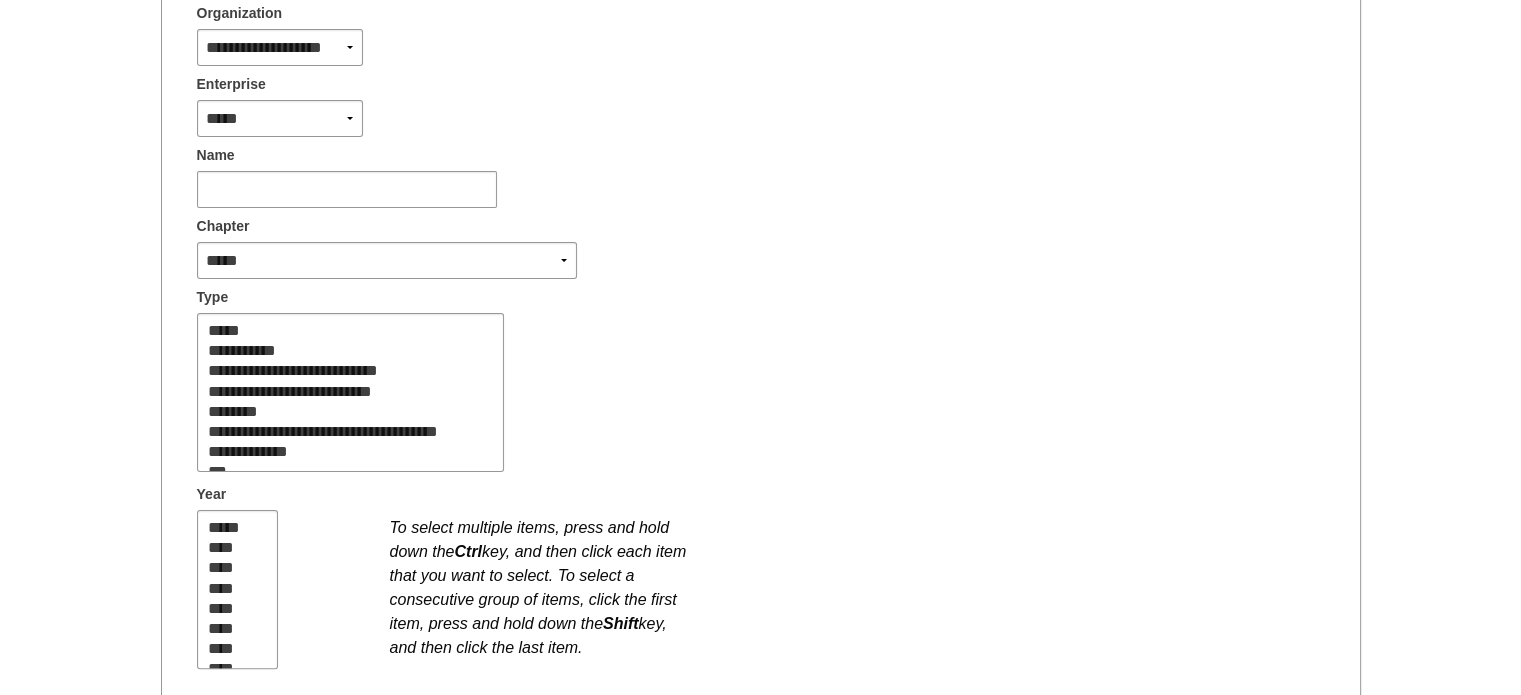 scroll, scrollTop: 400, scrollLeft: 0, axis: vertical 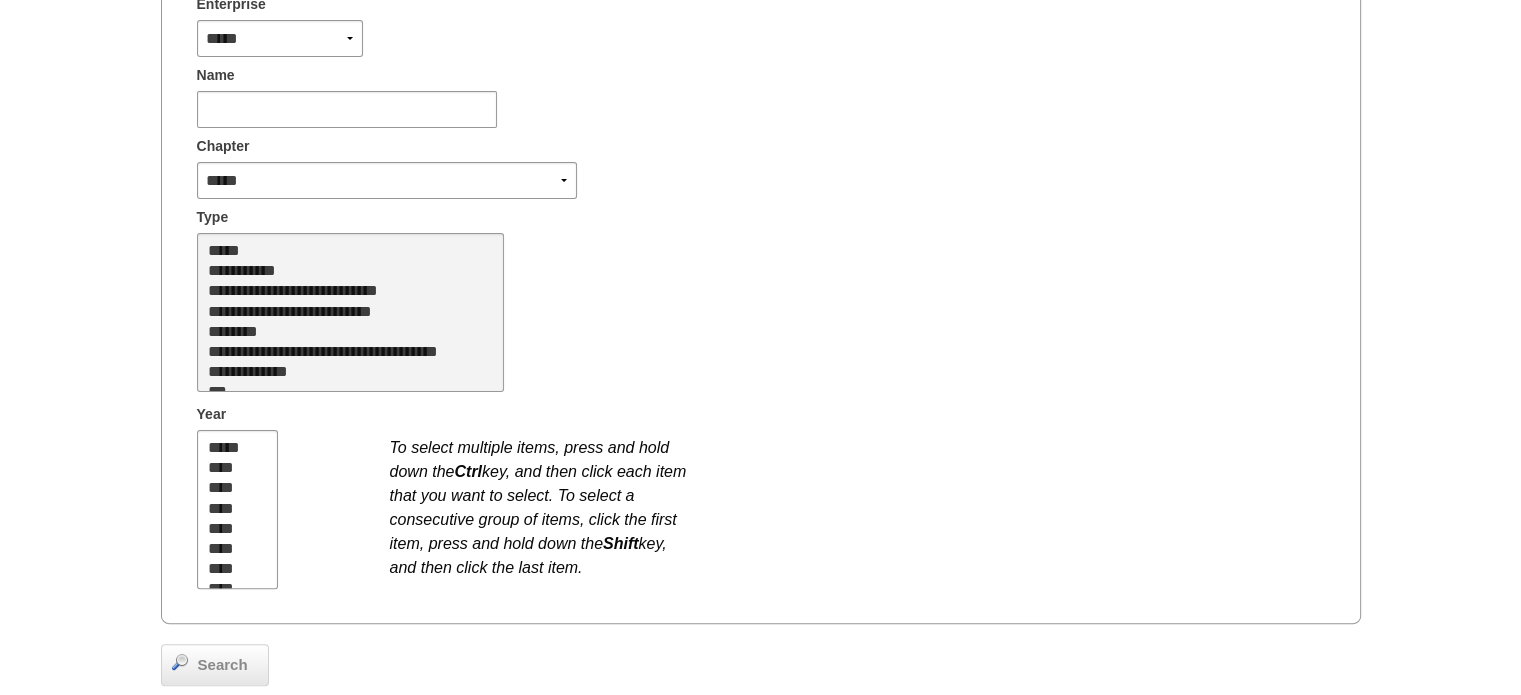 select on "*" 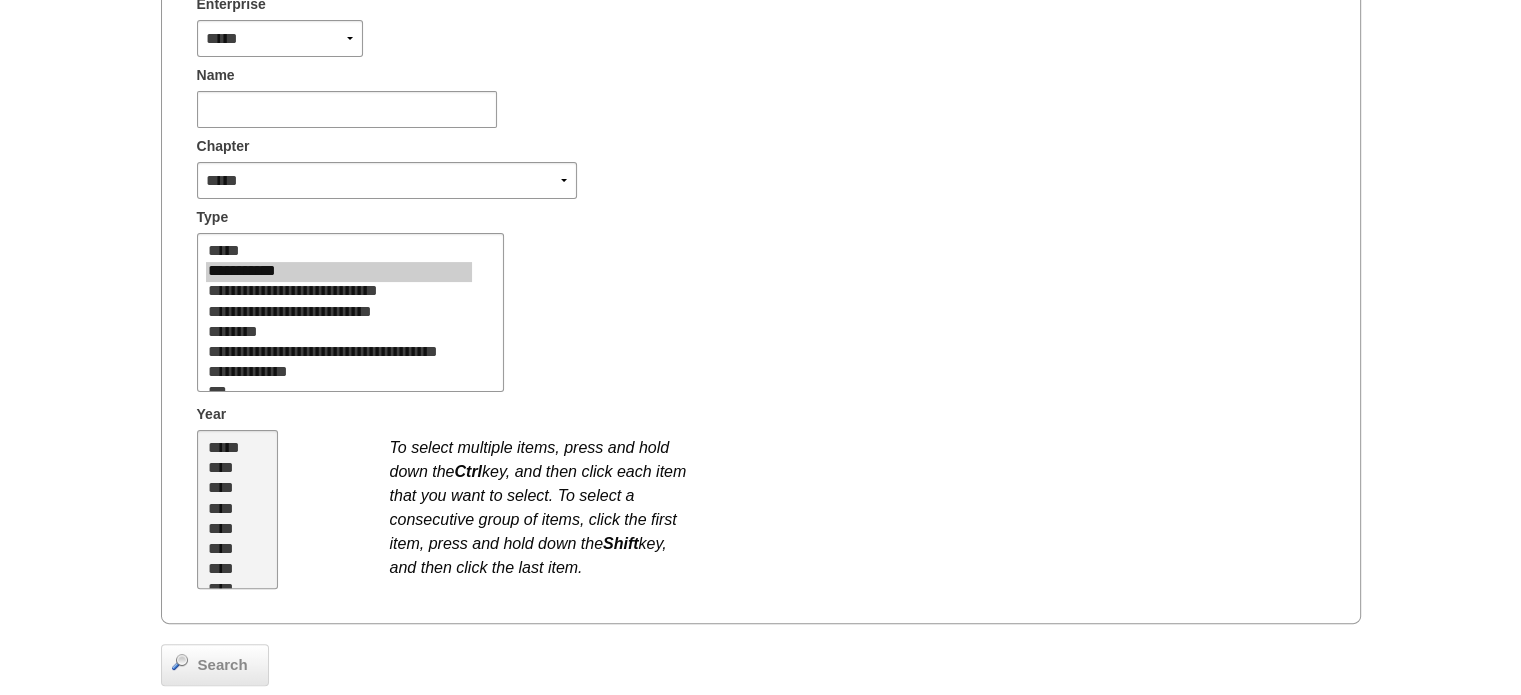 select on "**" 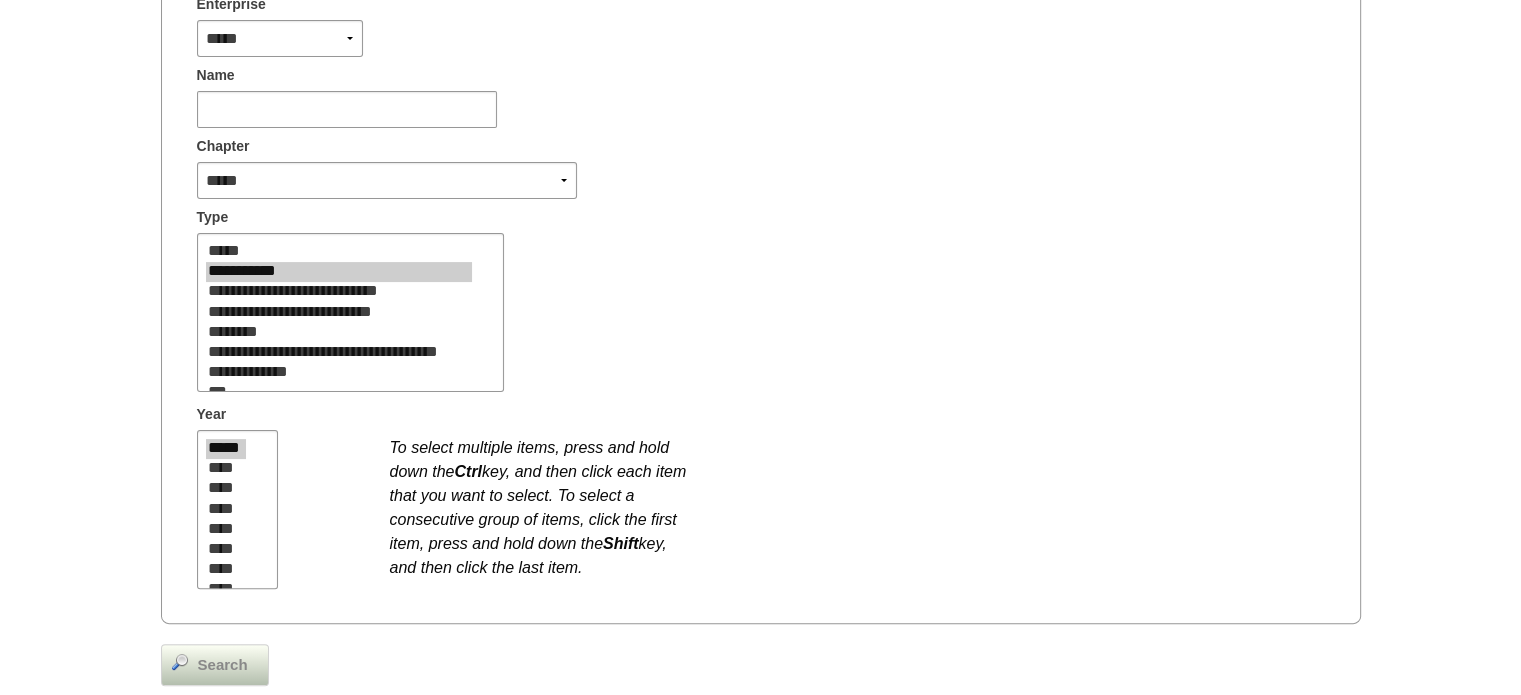 click on "Search" at bounding box center (223, 665) 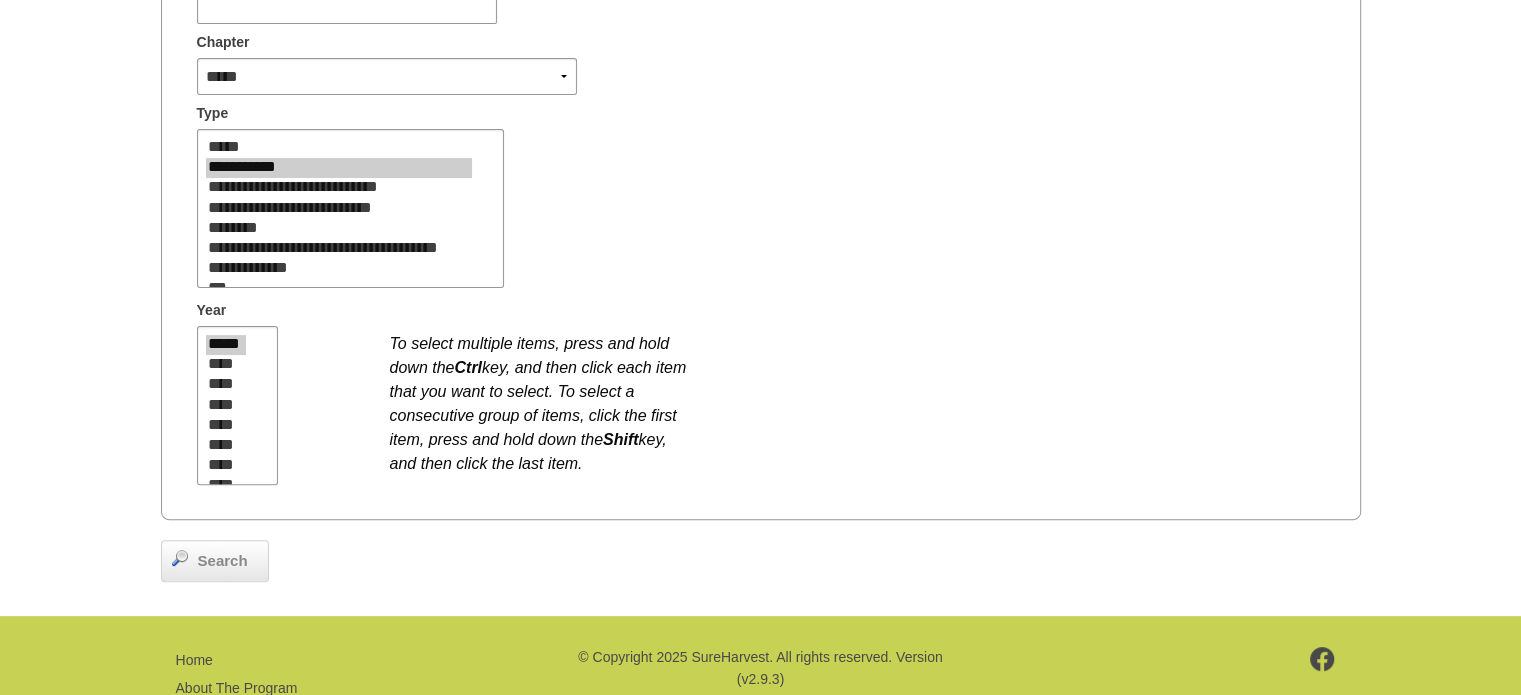 scroll, scrollTop: 585, scrollLeft: 0, axis: vertical 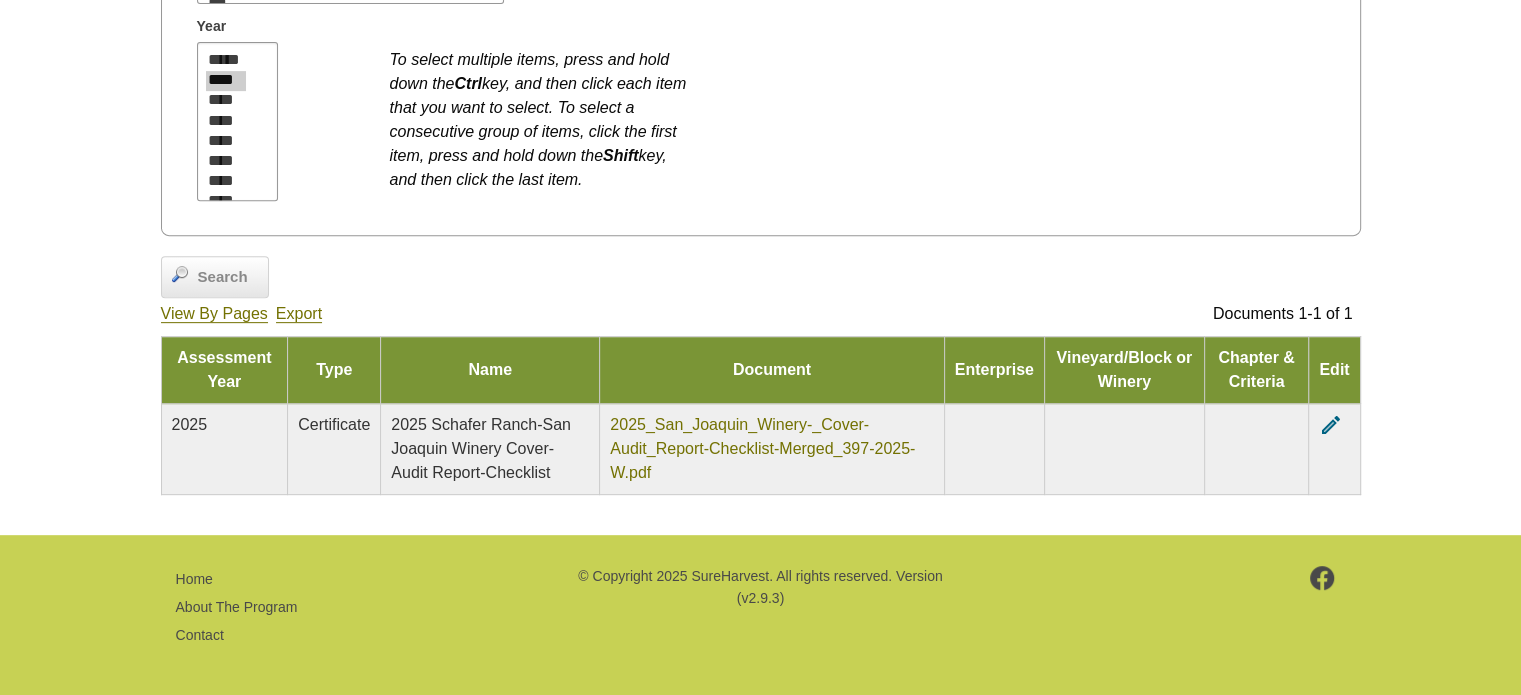 click on "2025_San_Joaquin_Winery-_Cover-Audit_Report-Checklist-Merged_397-2025-W.pdf" at bounding box center (762, 449) 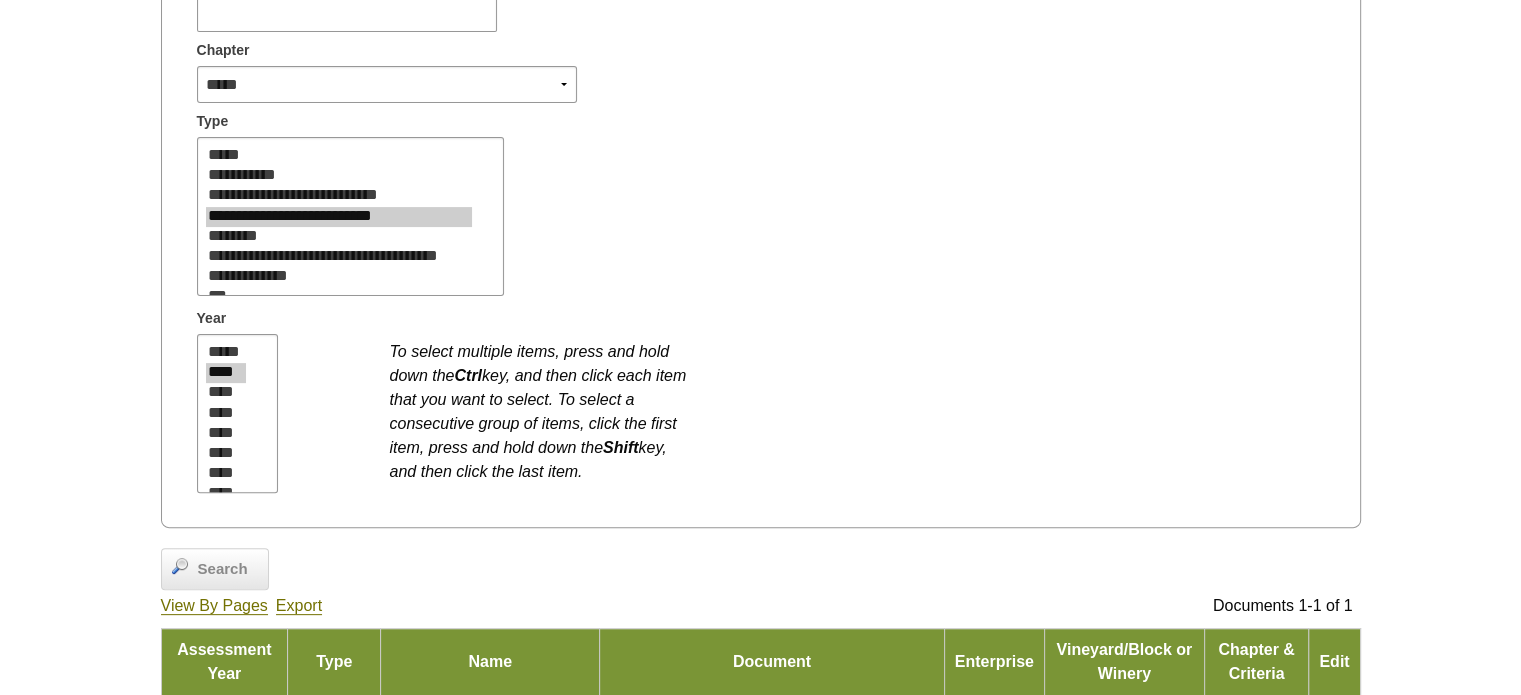 scroll, scrollTop: 488, scrollLeft: 0, axis: vertical 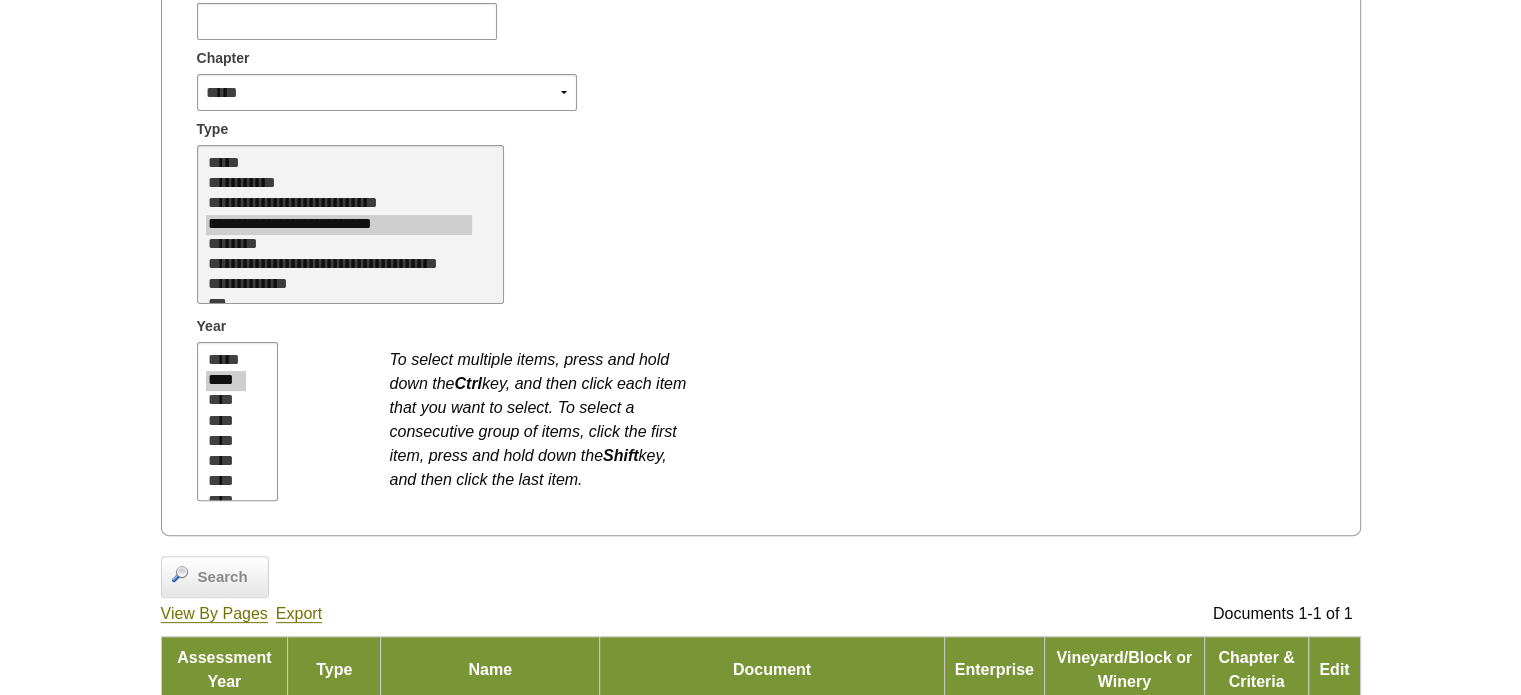select on "**" 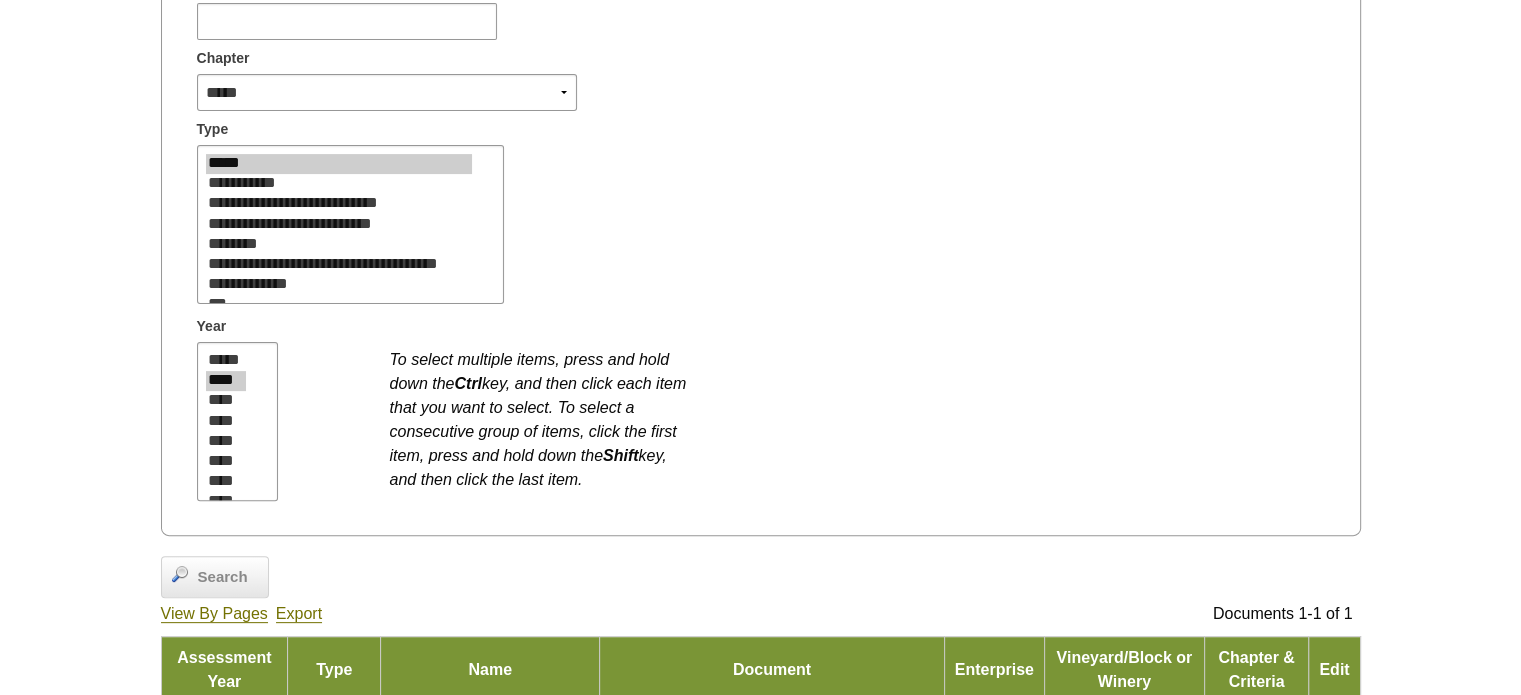 drag, startPoint x: 240, startPoint y: 575, endPoint x: 93, endPoint y: 579, distance: 147.05441 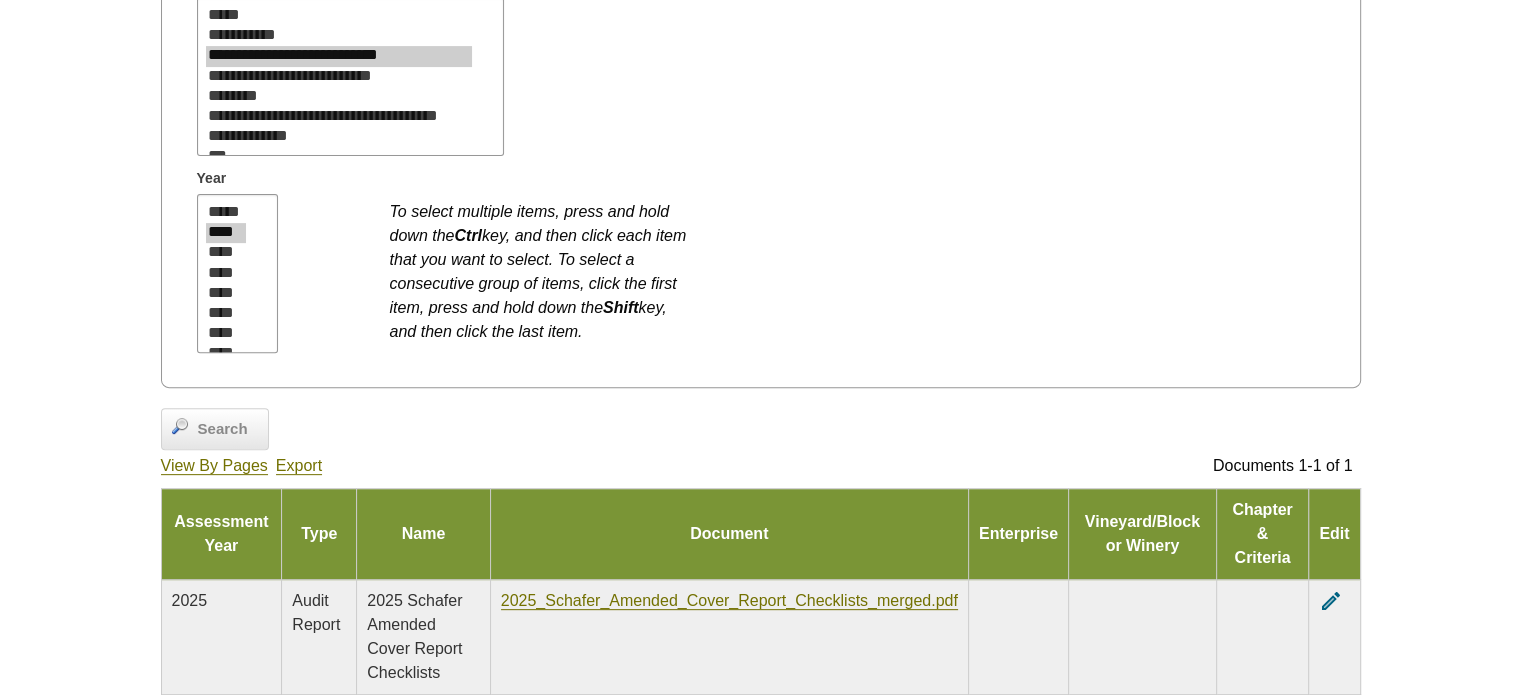 scroll, scrollTop: 536, scrollLeft: 0, axis: vertical 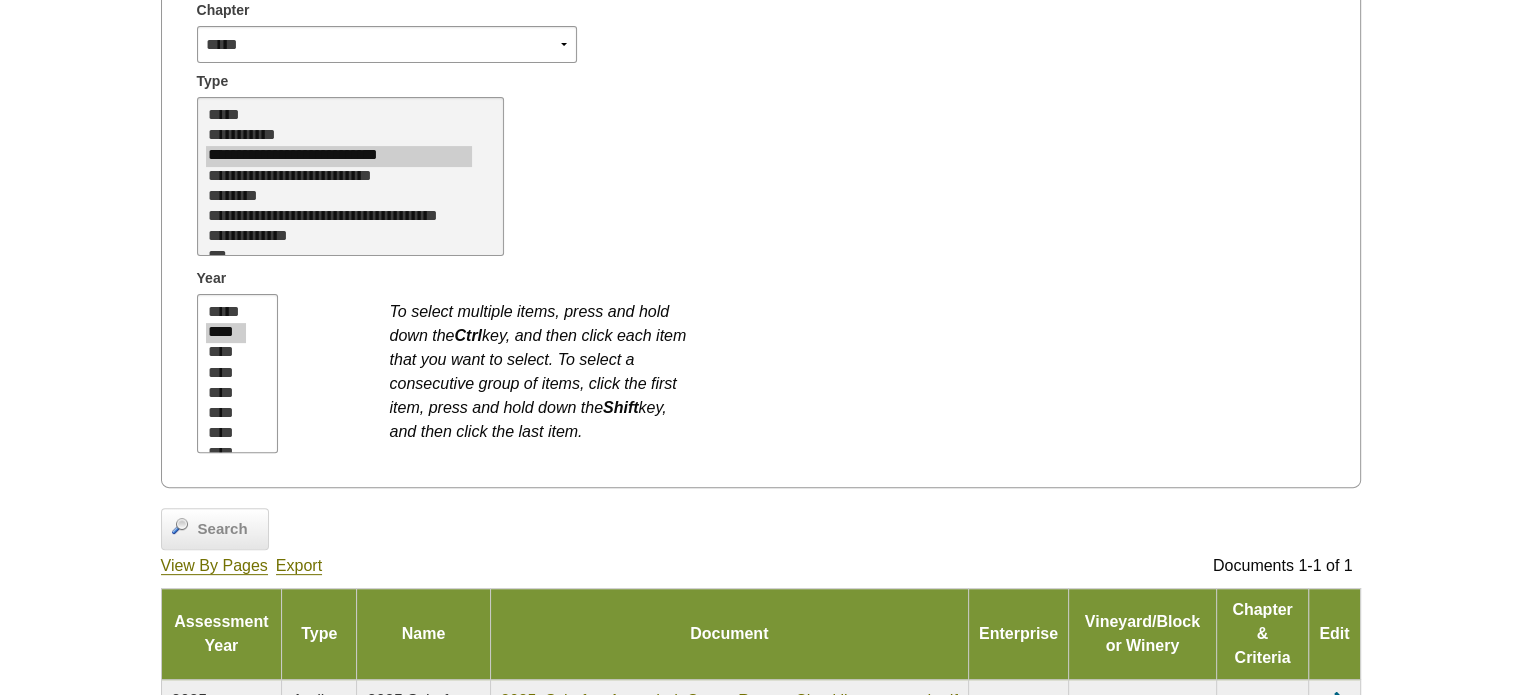 select on "**" 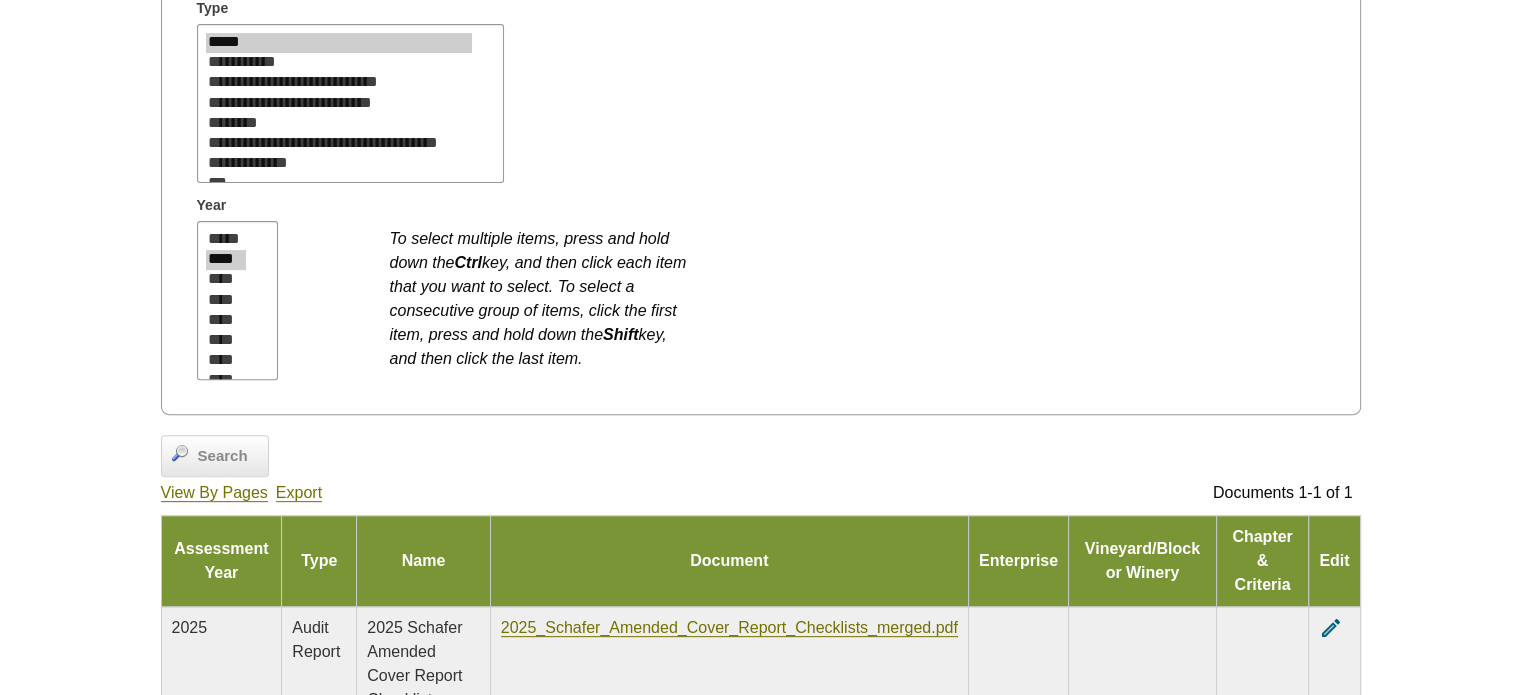 scroll, scrollTop: 736, scrollLeft: 0, axis: vertical 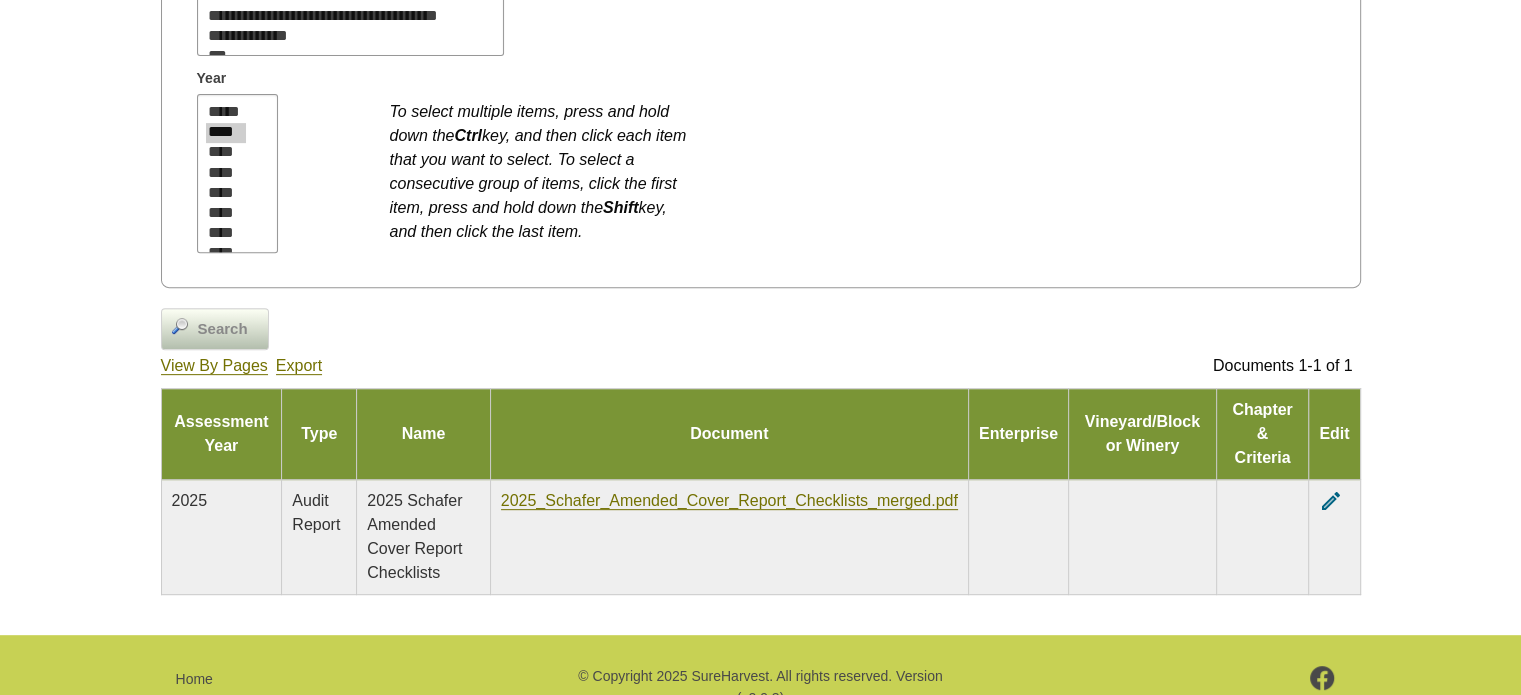 click on "Search" at bounding box center [223, 329] 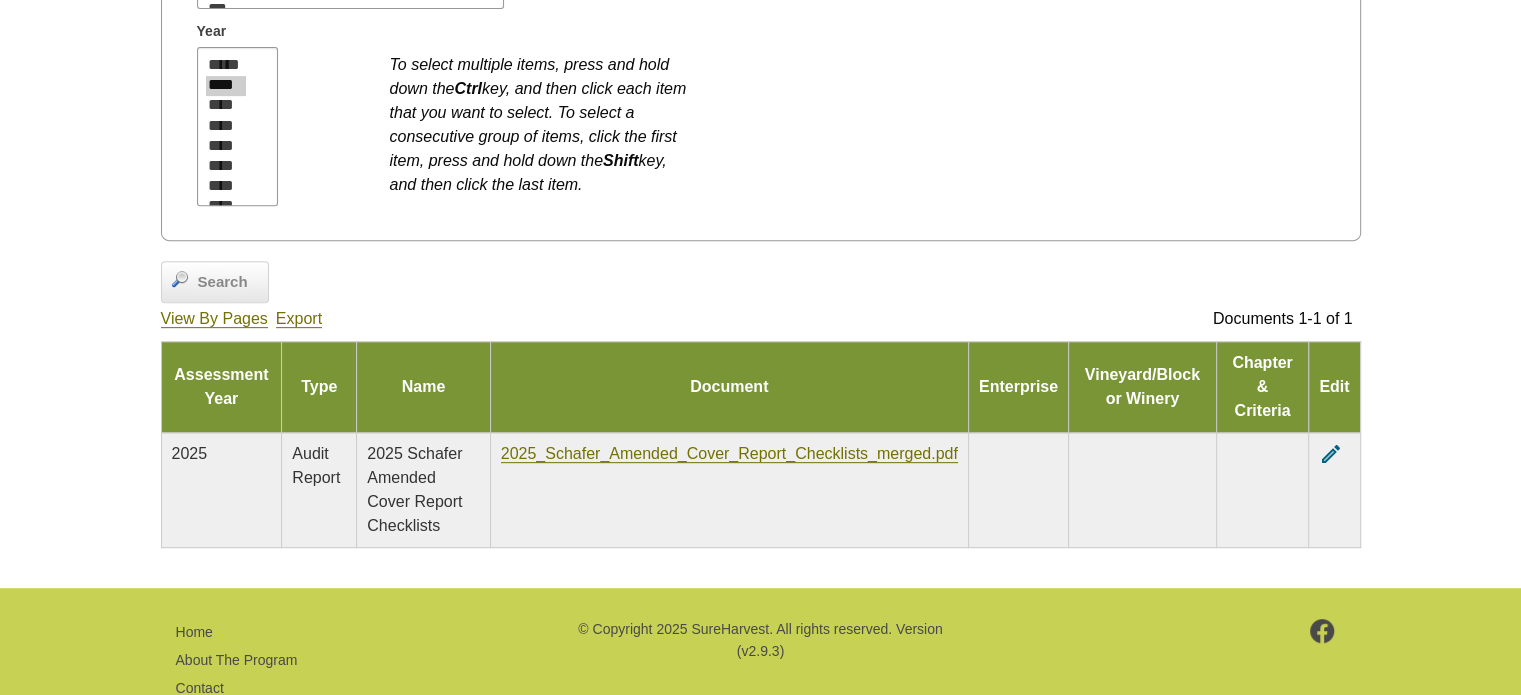 scroll, scrollTop: 736, scrollLeft: 0, axis: vertical 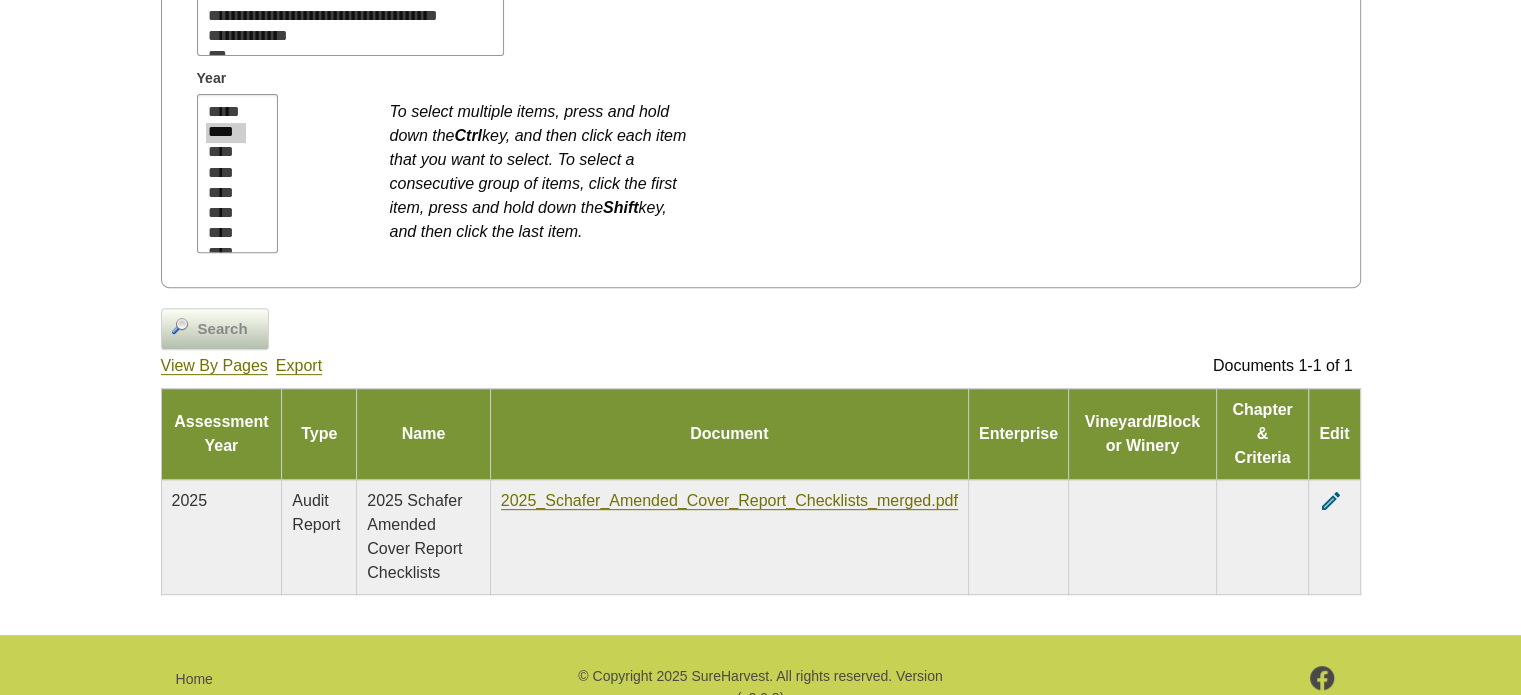 click on "Search" at bounding box center (215, 329) 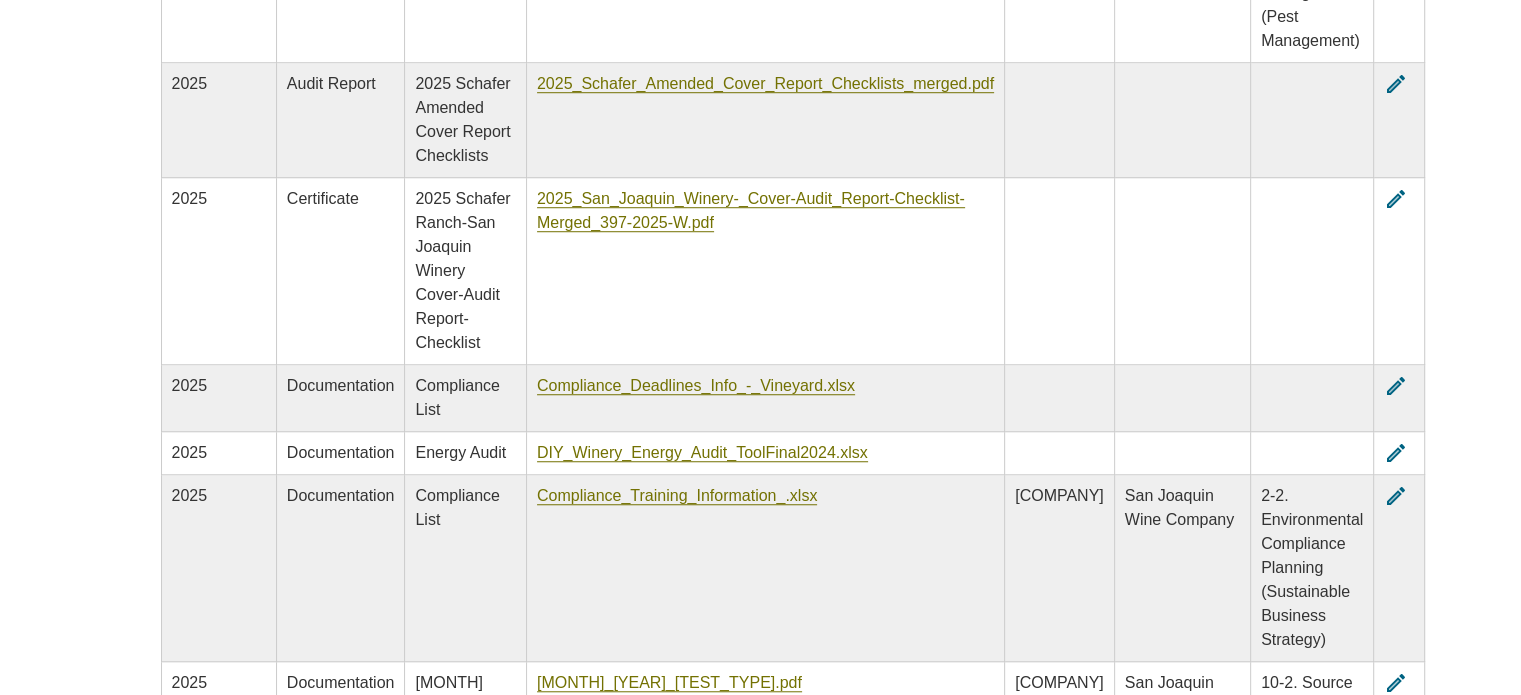scroll, scrollTop: 1443, scrollLeft: 0, axis: vertical 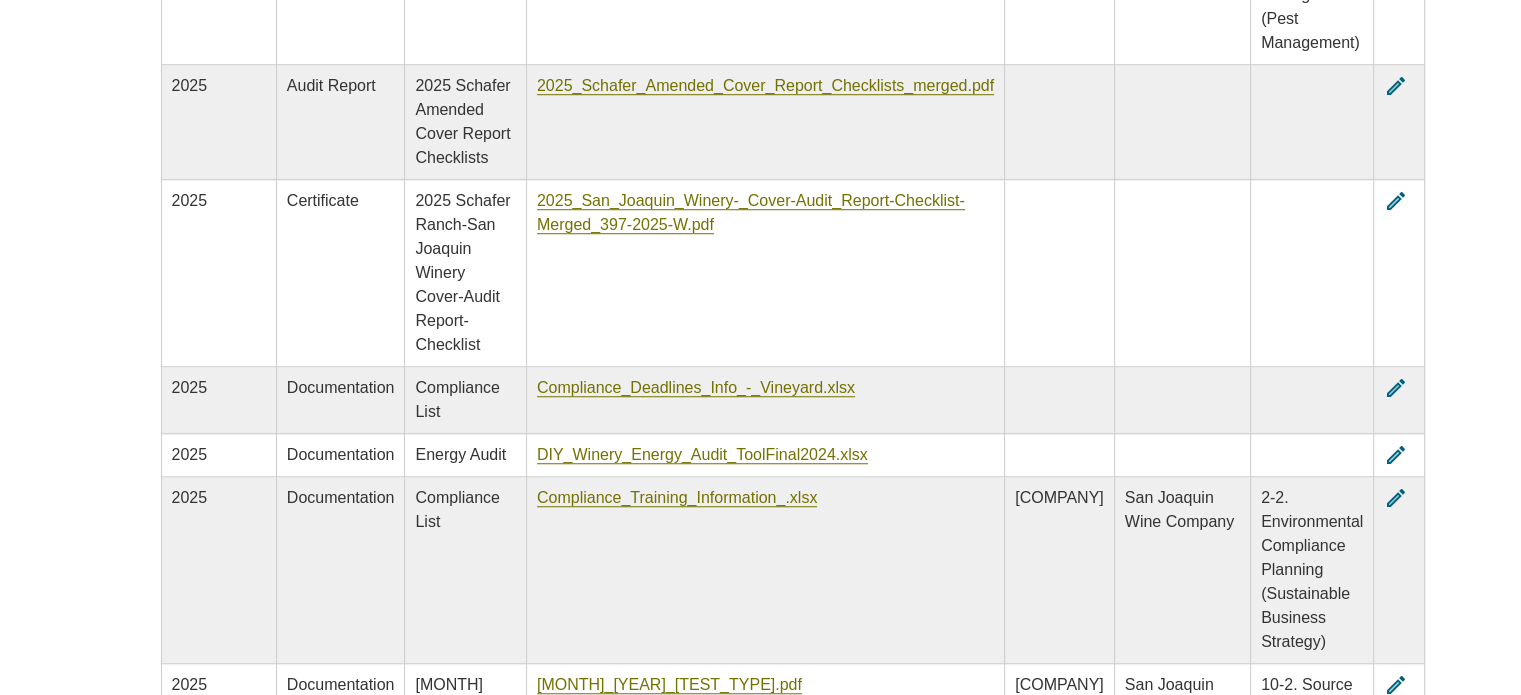 click on "2025_San_Joaquin_Winery-_Cover-Audit_Report-Checklist-Merged_397-2025-W.pdf" at bounding box center (765, 273) 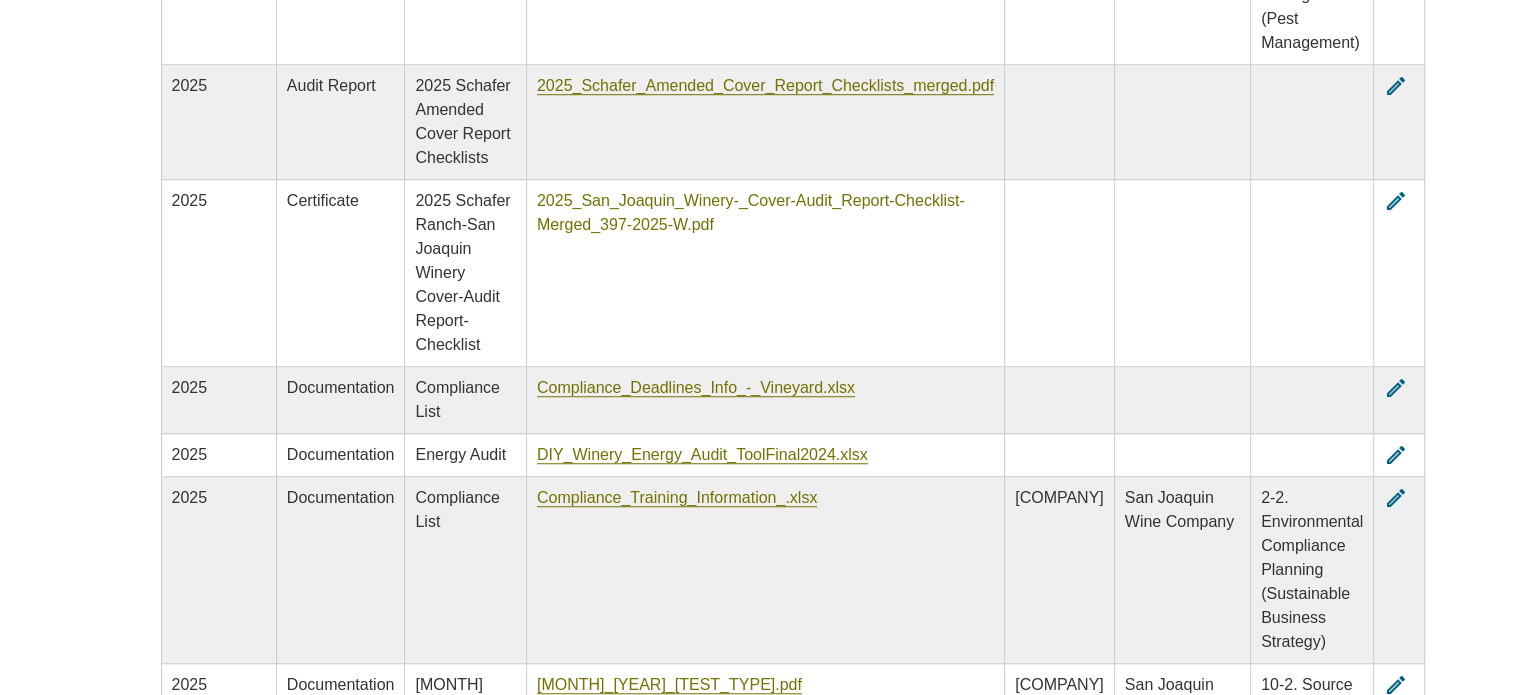 click on "2025_San_Joaquin_Winery-_Cover-Audit_Report-Checklist-Merged_397-2025-W.pdf" at bounding box center (751, 213) 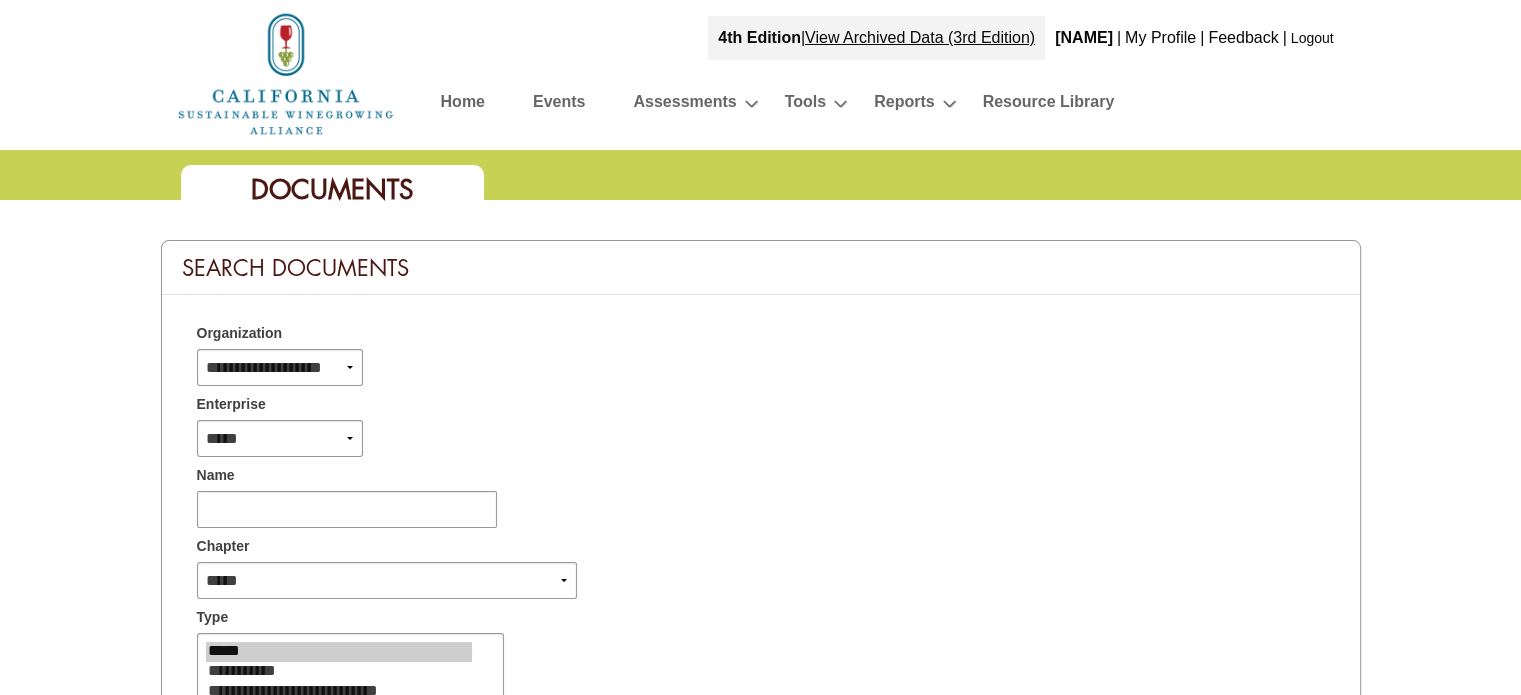 scroll, scrollTop: 100, scrollLeft: 0, axis: vertical 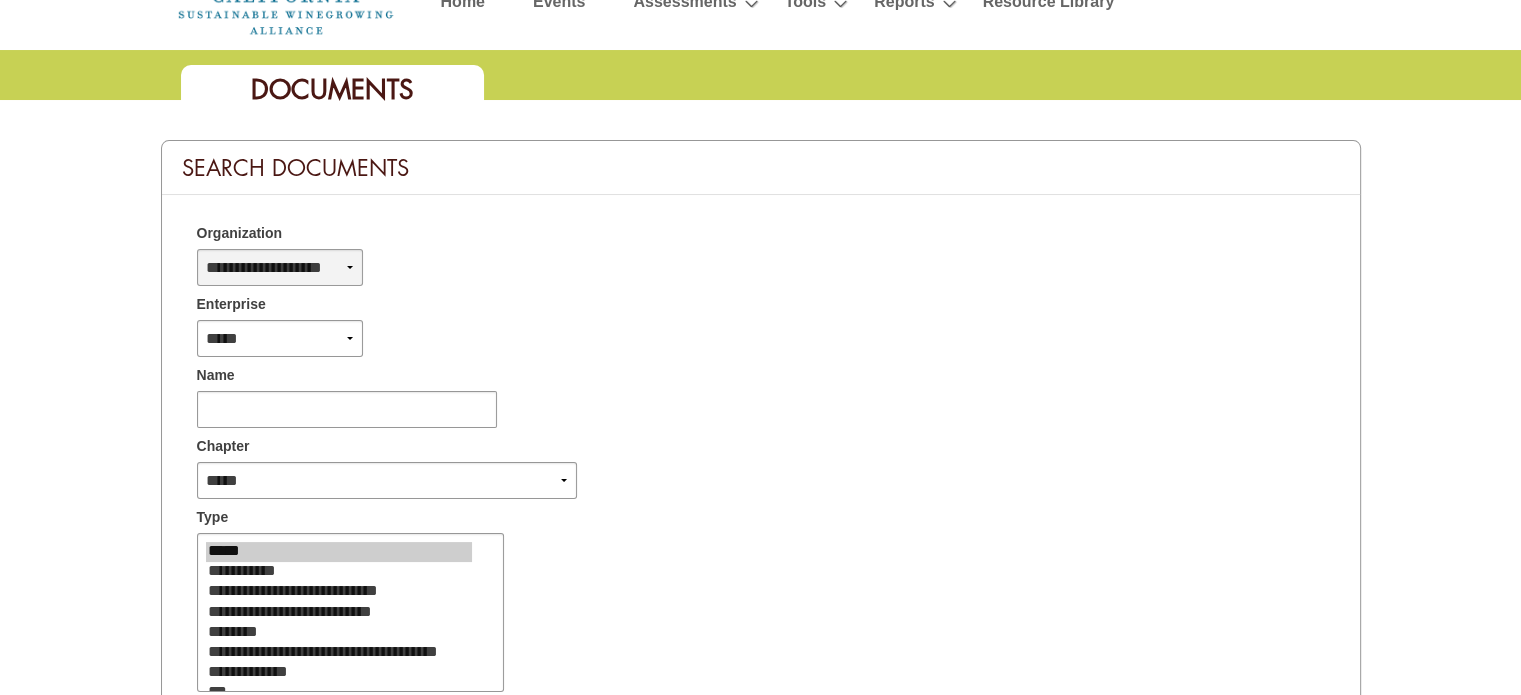 click on "**********" at bounding box center (280, 267) 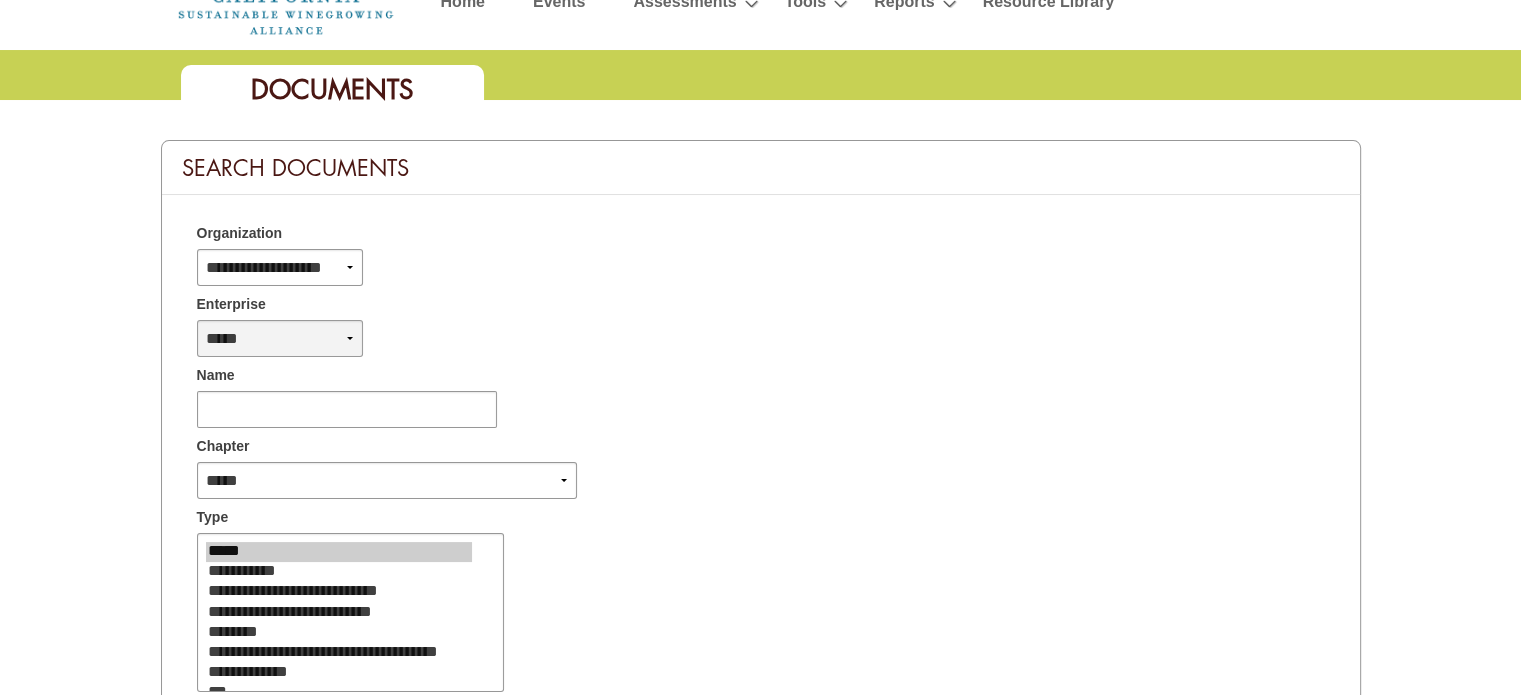 click on "**********" at bounding box center (280, 338) 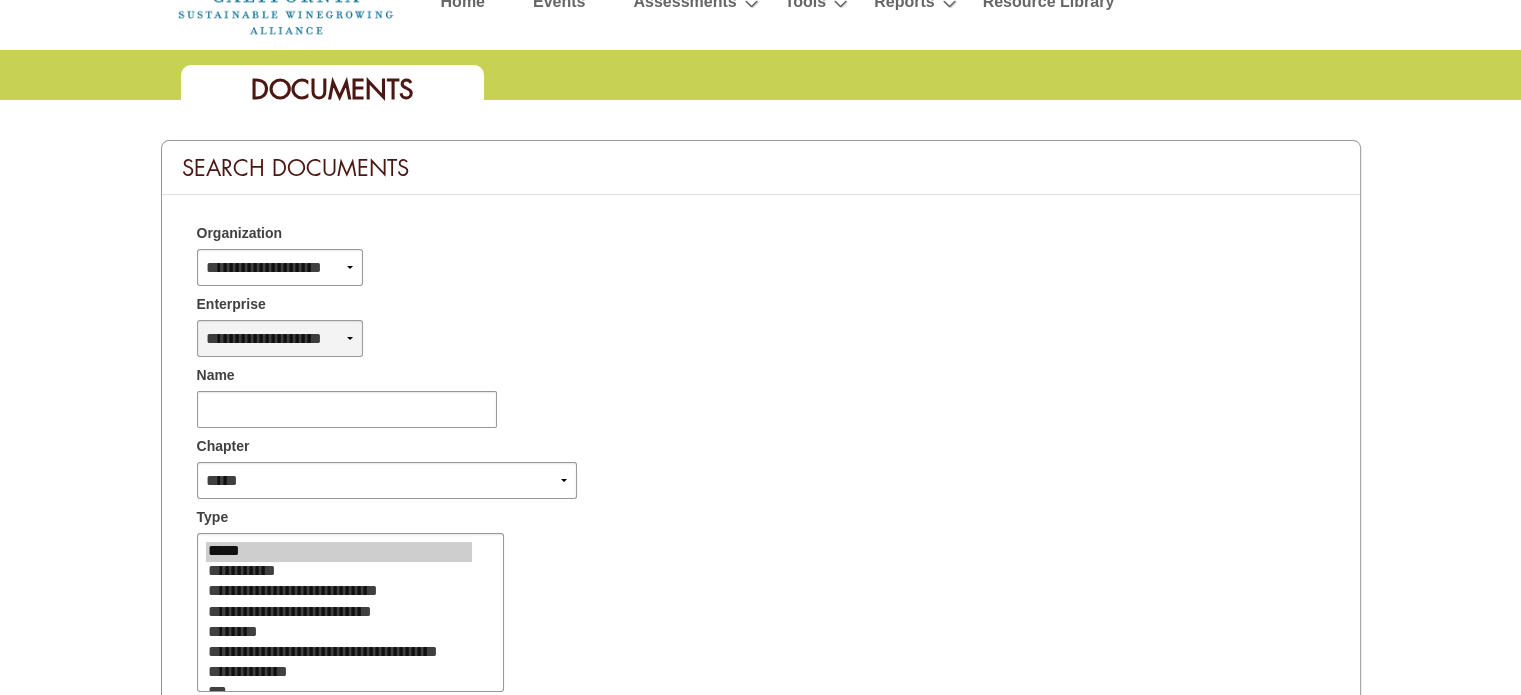 click on "**********" at bounding box center [280, 338] 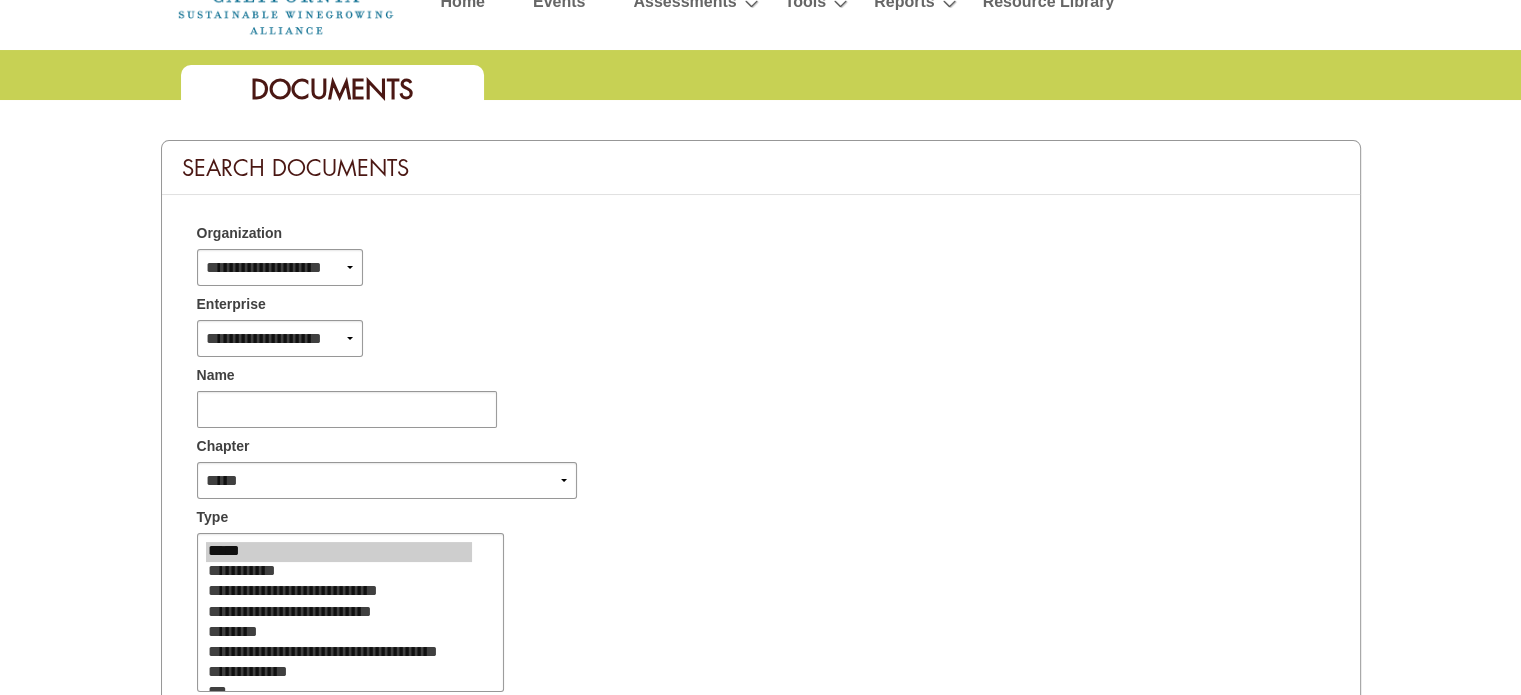 click on "**********" at bounding box center [760, 3044] 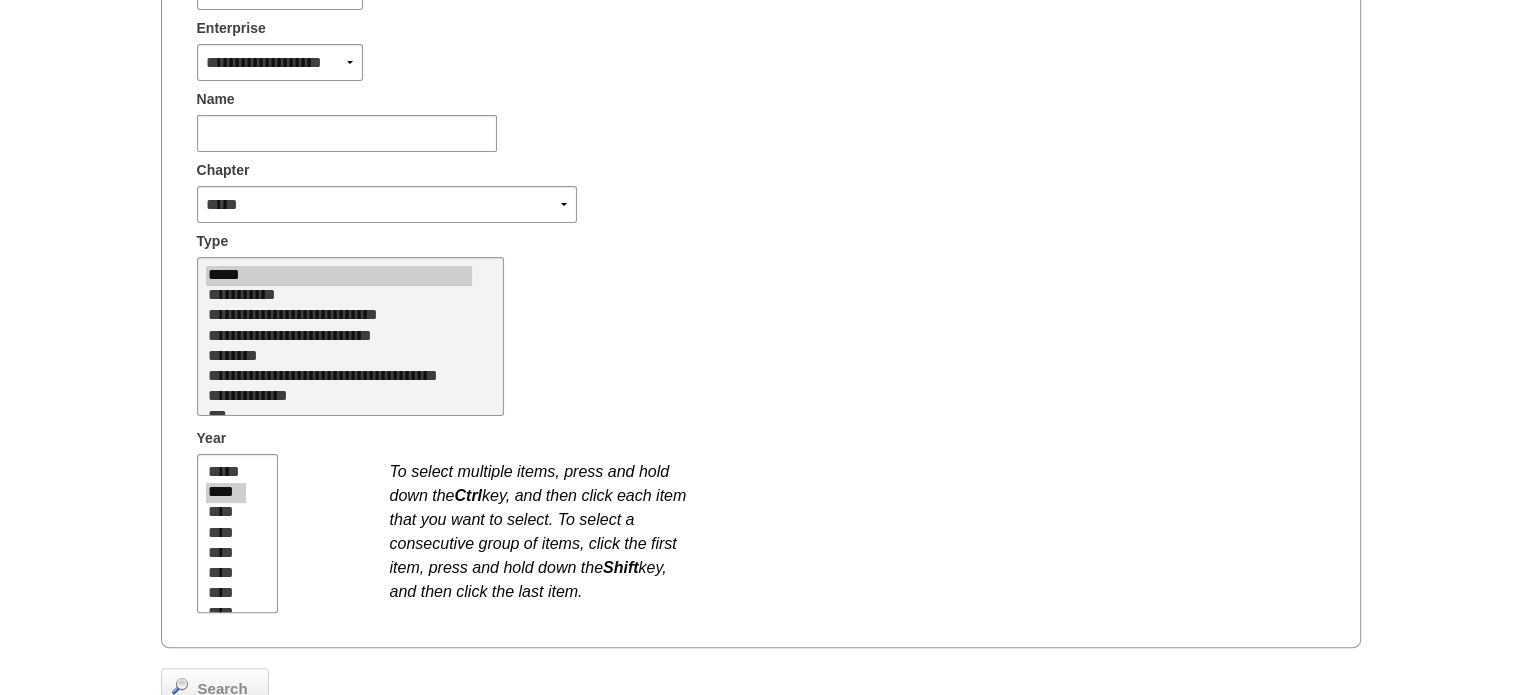 scroll, scrollTop: 500, scrollLeft: 0, axis: vertical 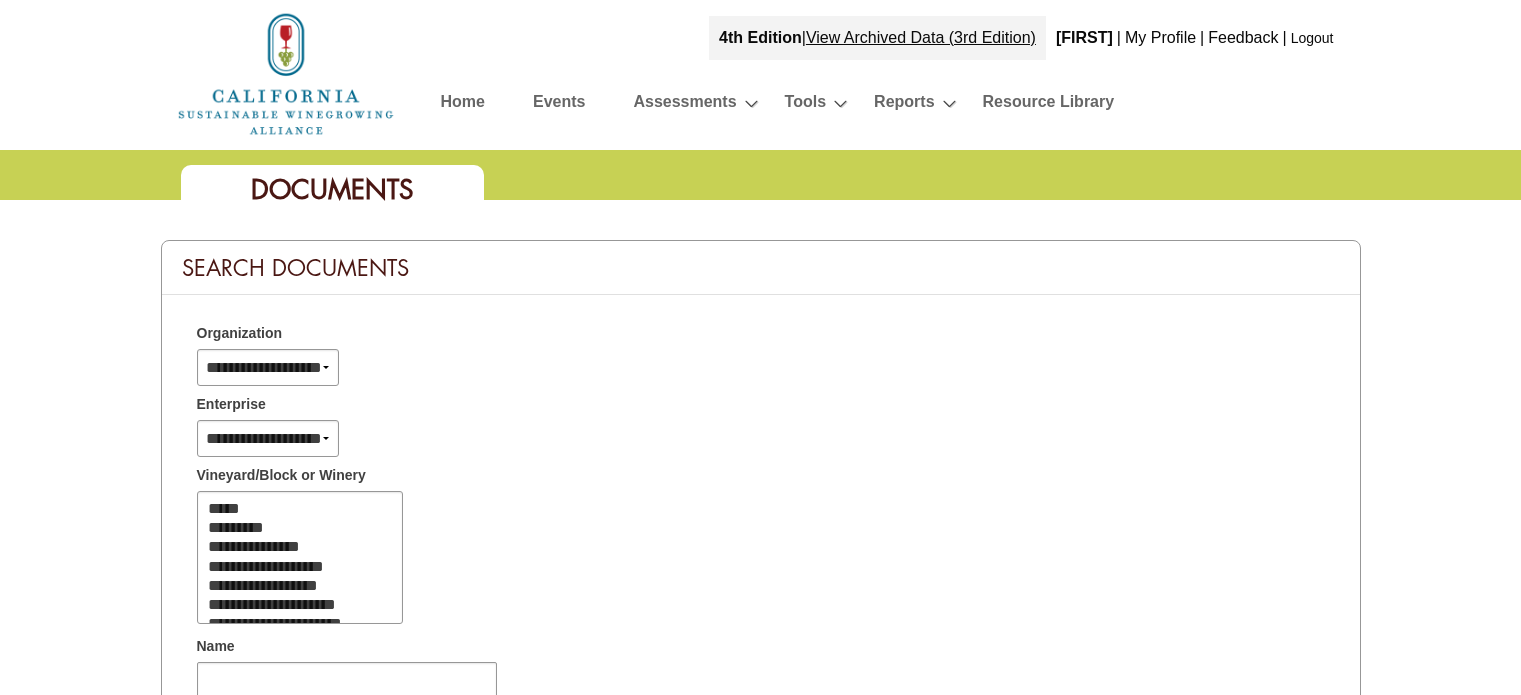 select 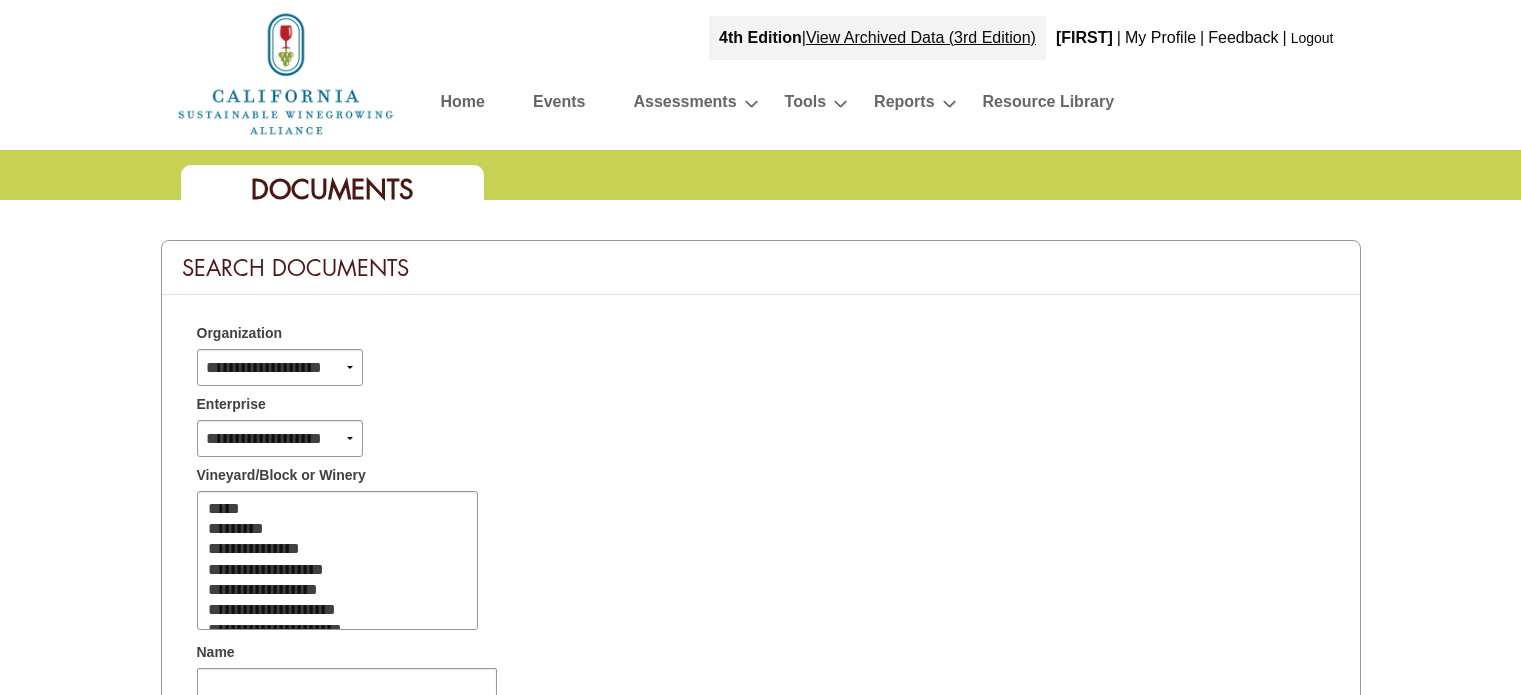 click on "Documents" at bounding box center [332, 189] 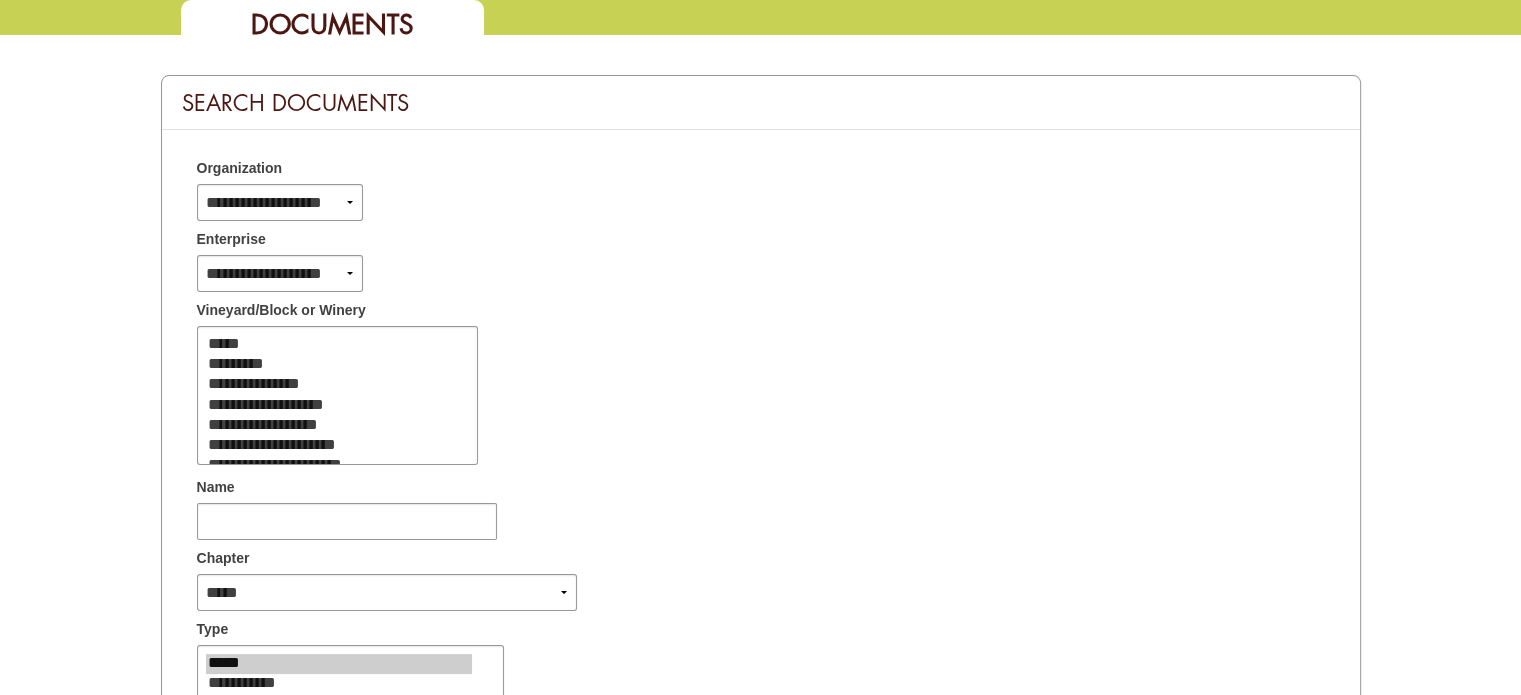 scroll, scrollTop: 200, scrollLeft: 0, axis: vertical 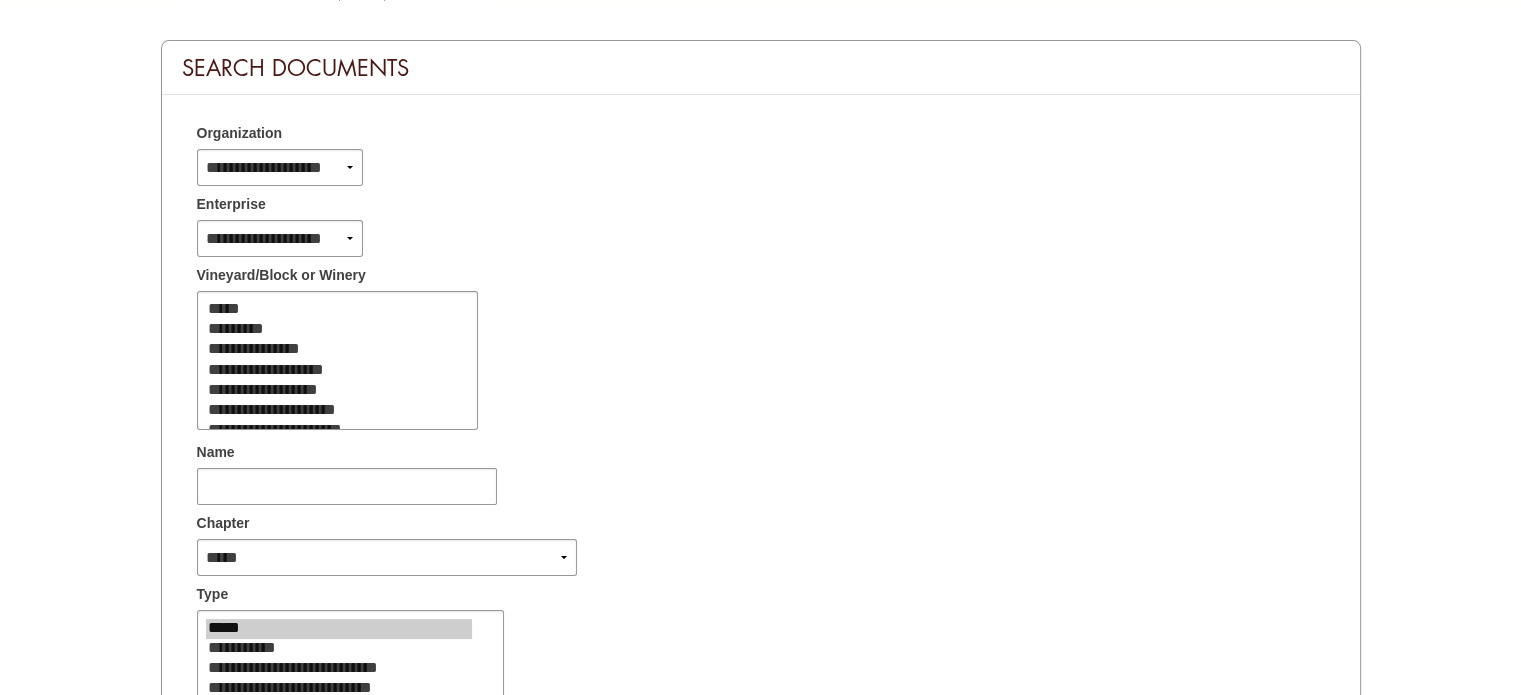 click on "Enterprise" at bounding box center (761, 201) 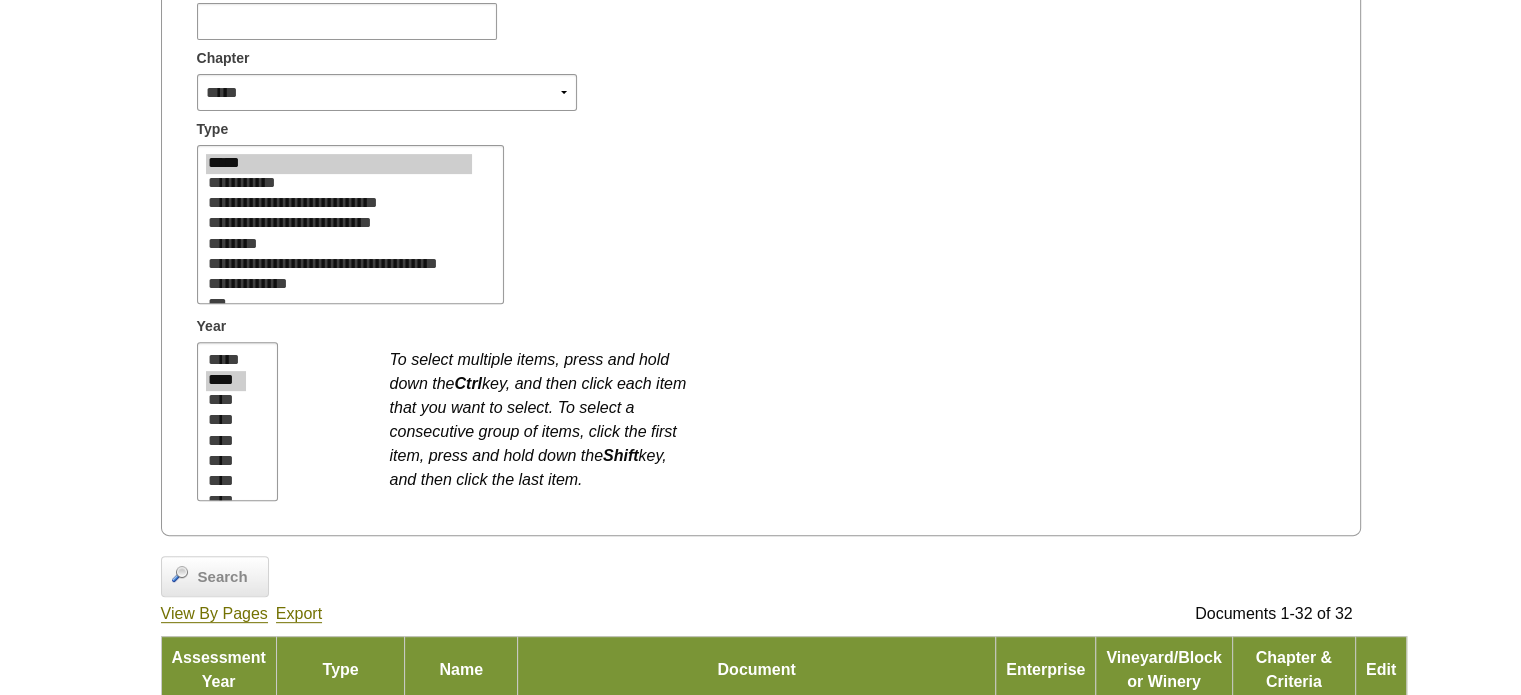 scroll, scrollTop: 700, scrollLeft: 0, axis: vertical 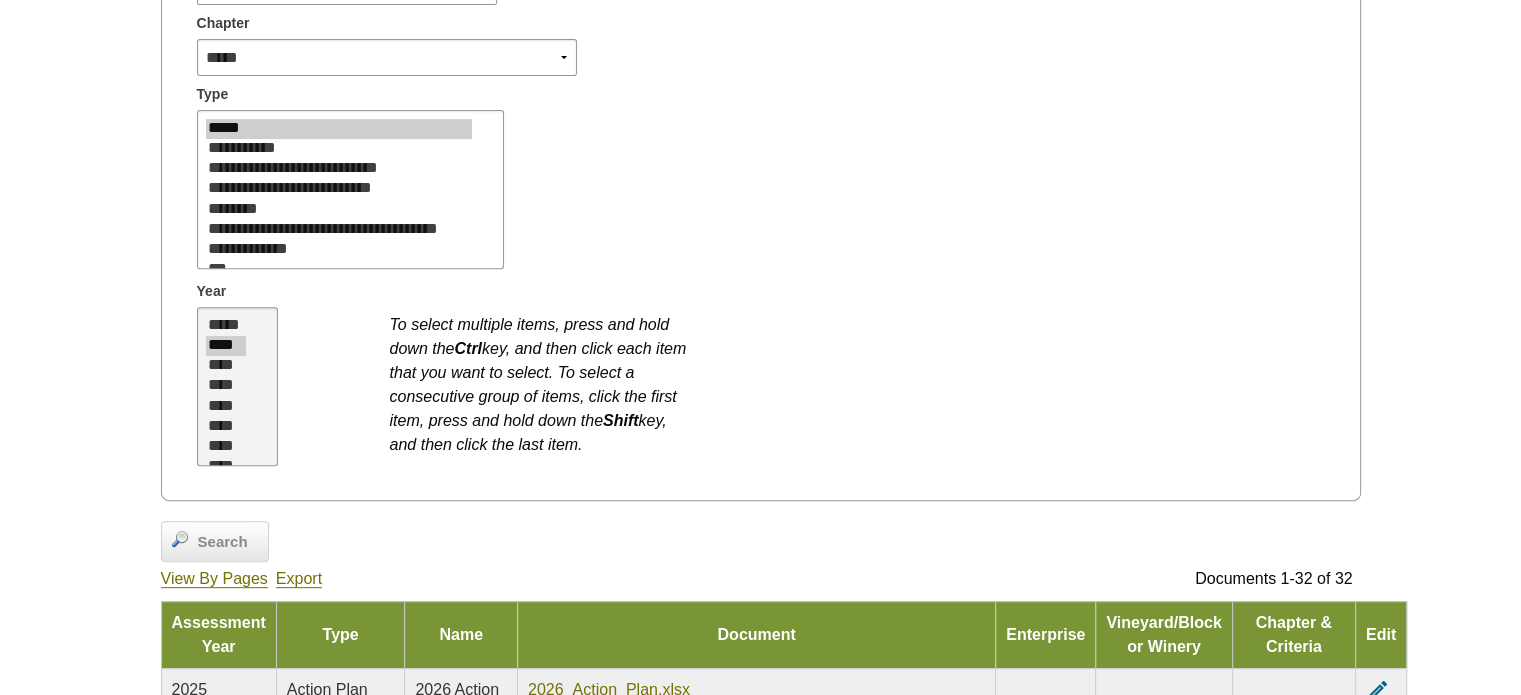 click on "*****" at bounding box center (226, 326) 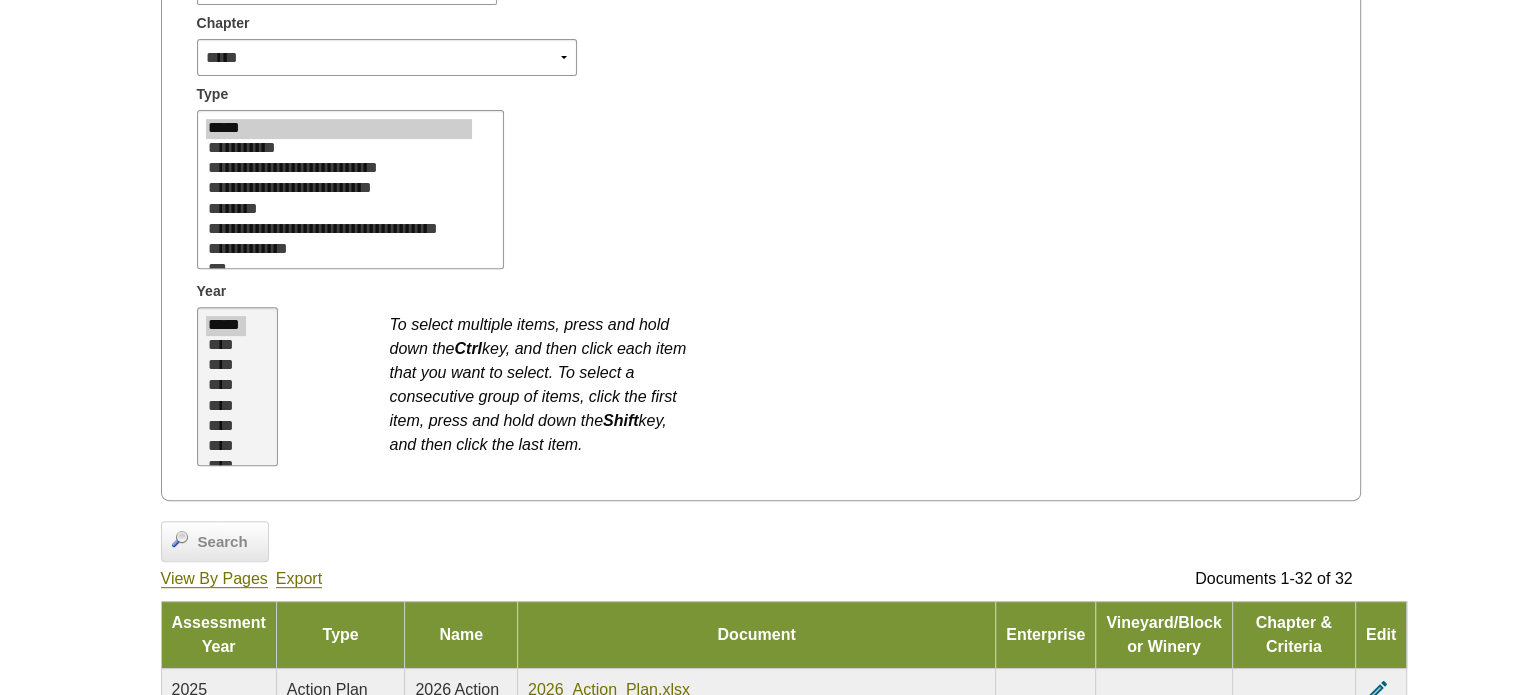 select on "**" 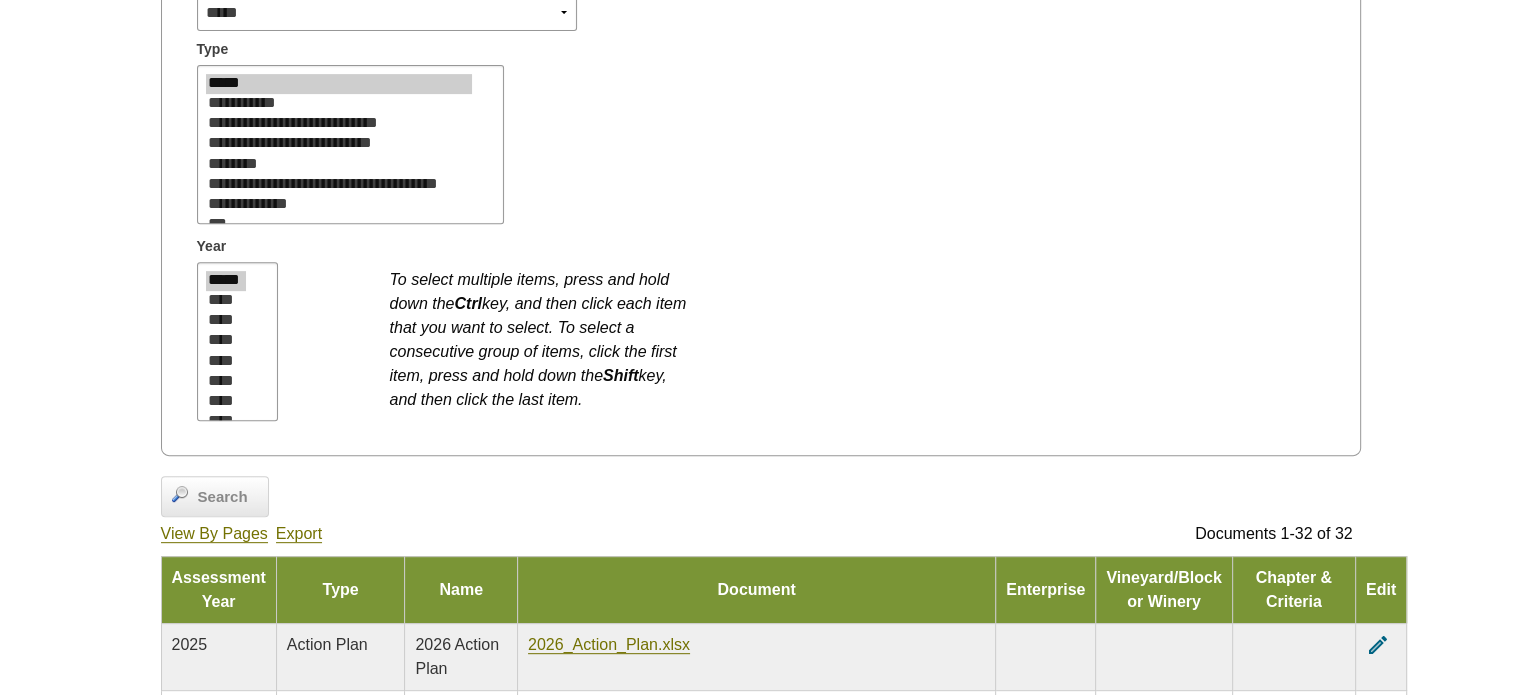 scroll, scrollTop: 700, scrollLeft: 0, axis: vertical 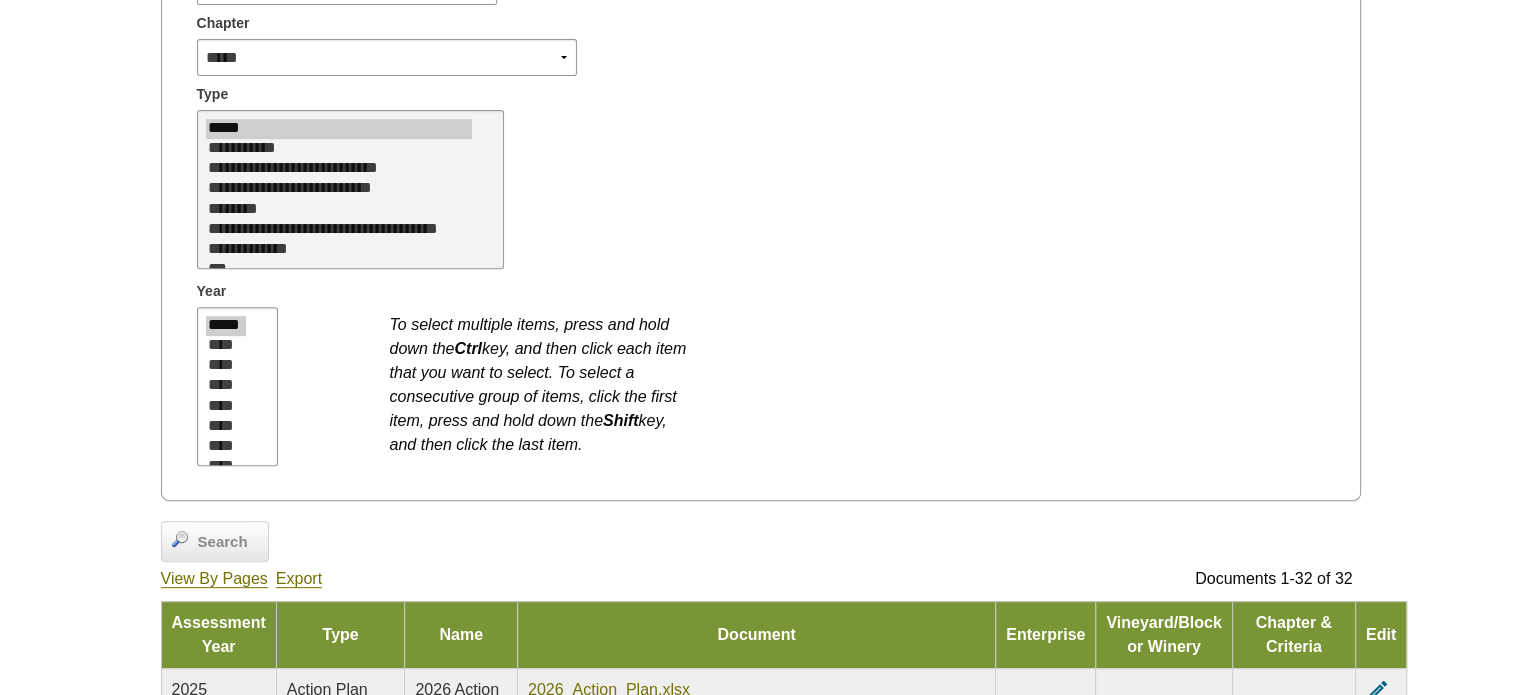 select on "*" 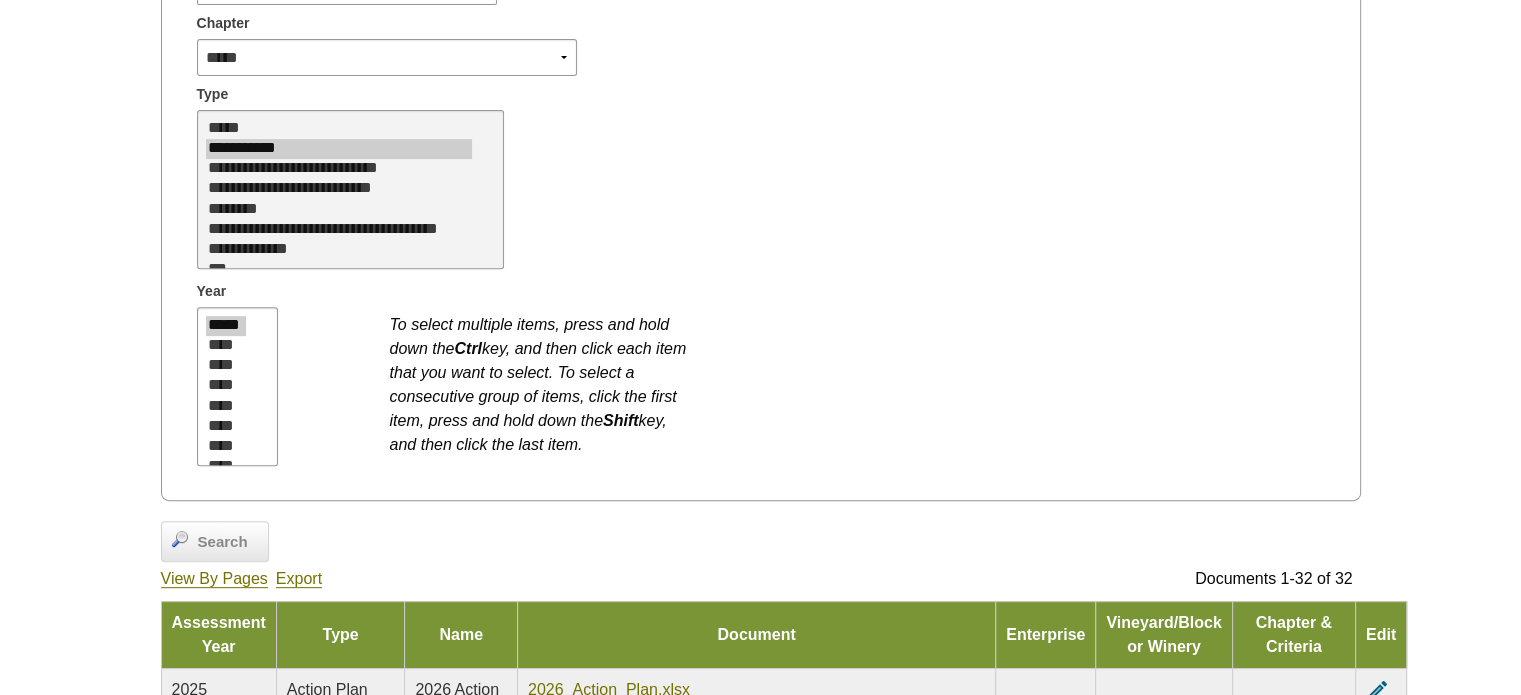 click on "**********" at bounding box center [339, 189] 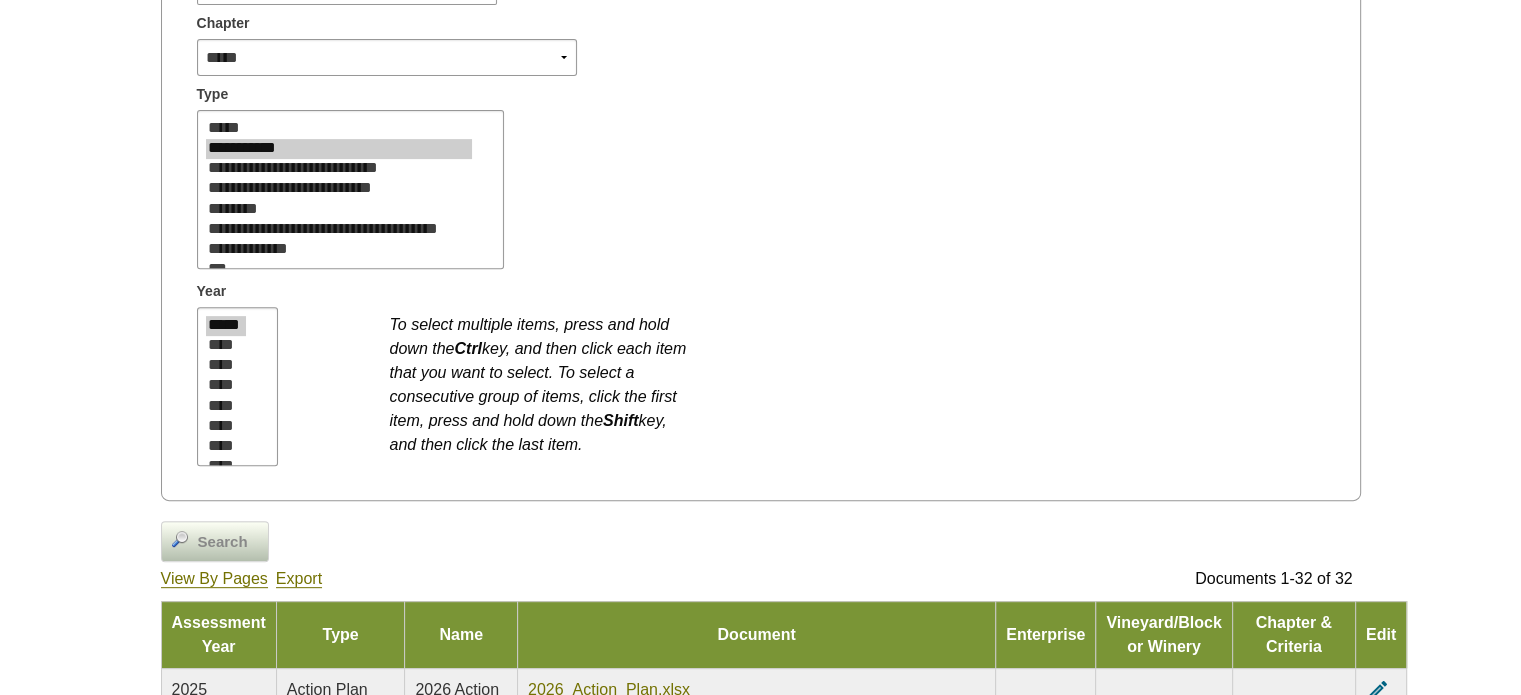 click on "Search" at bounding box center (223, 542) 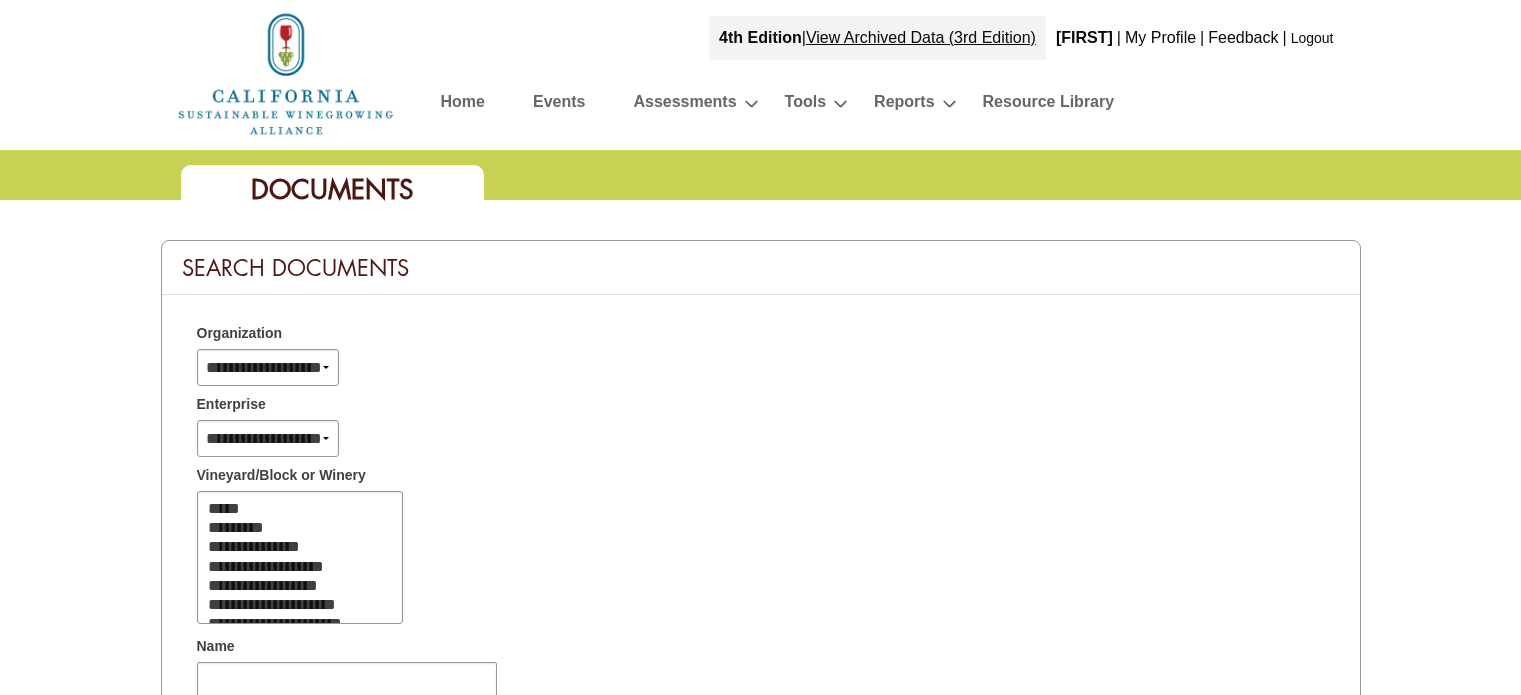 select 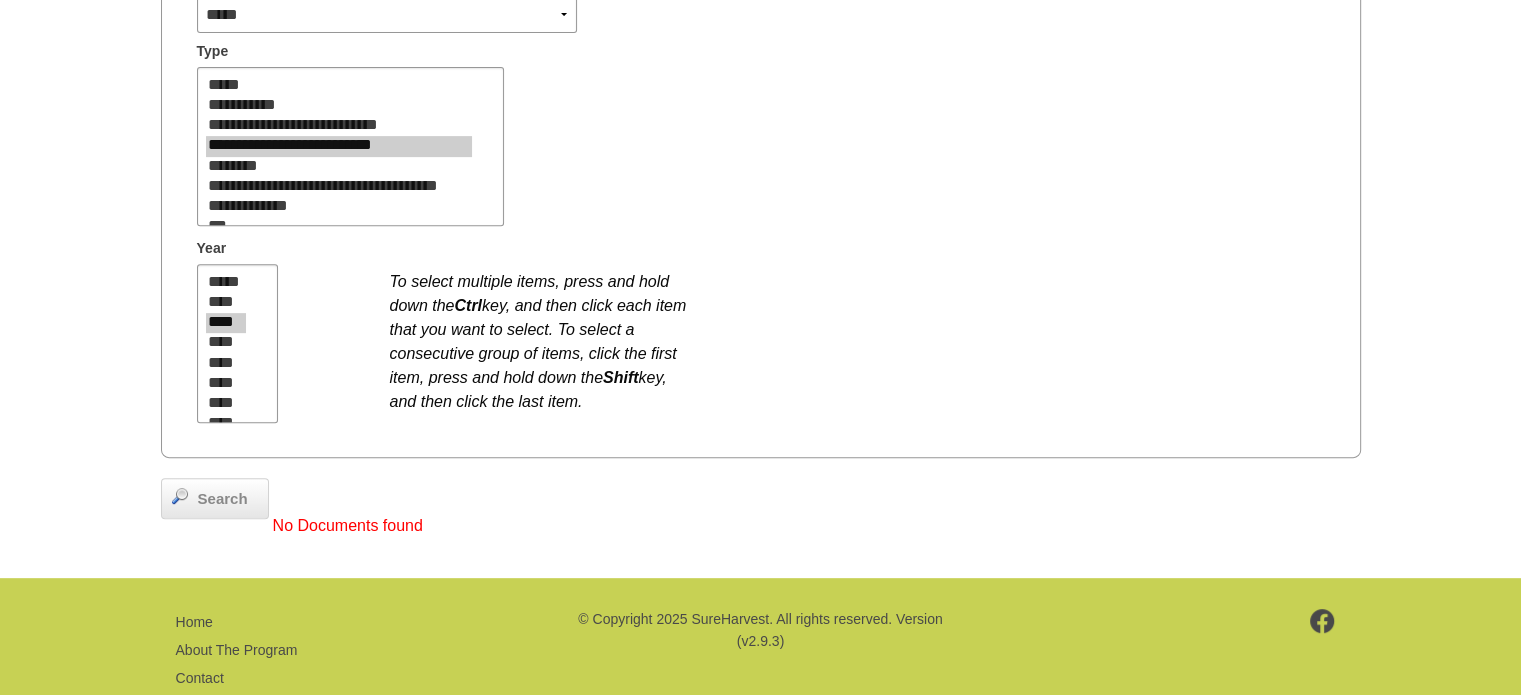 scroll, scrollTop: 785, scrollLeft: 0, axis: vertical 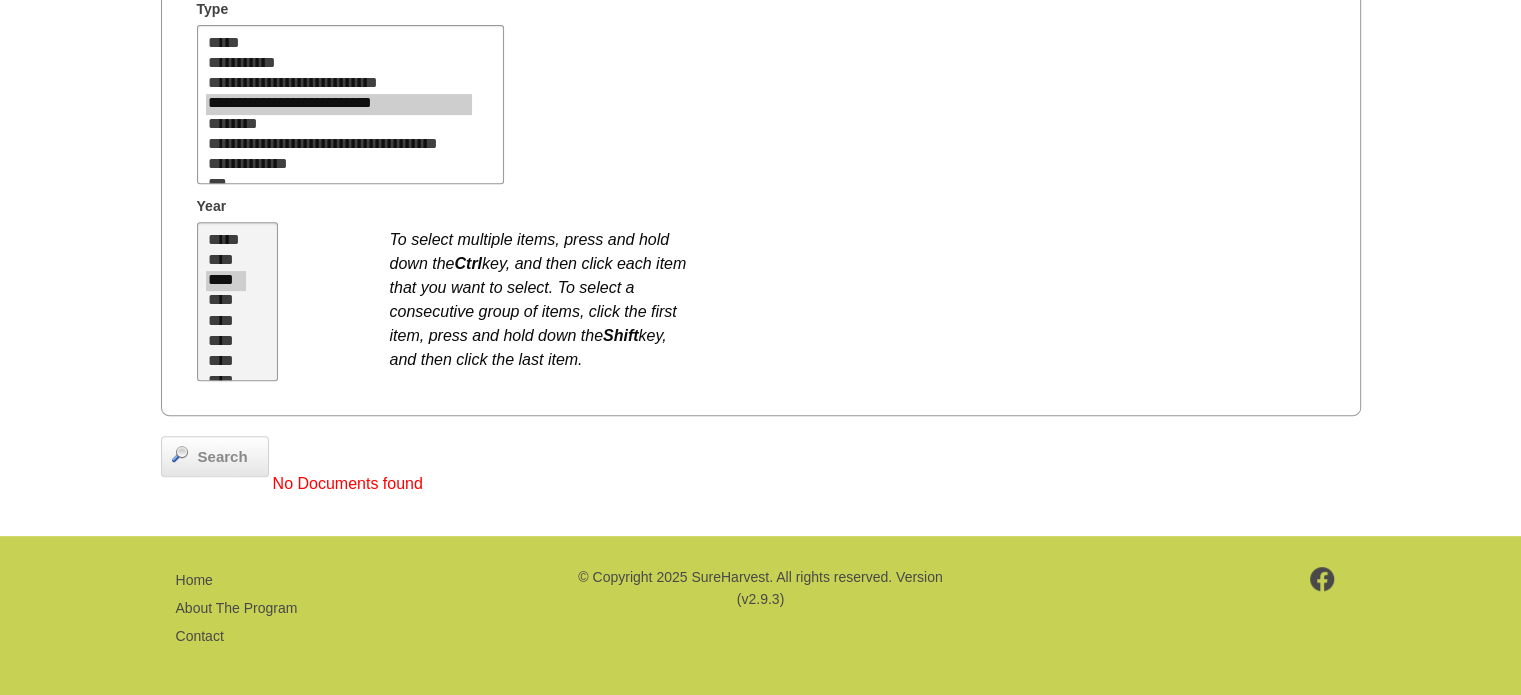 select on "**" 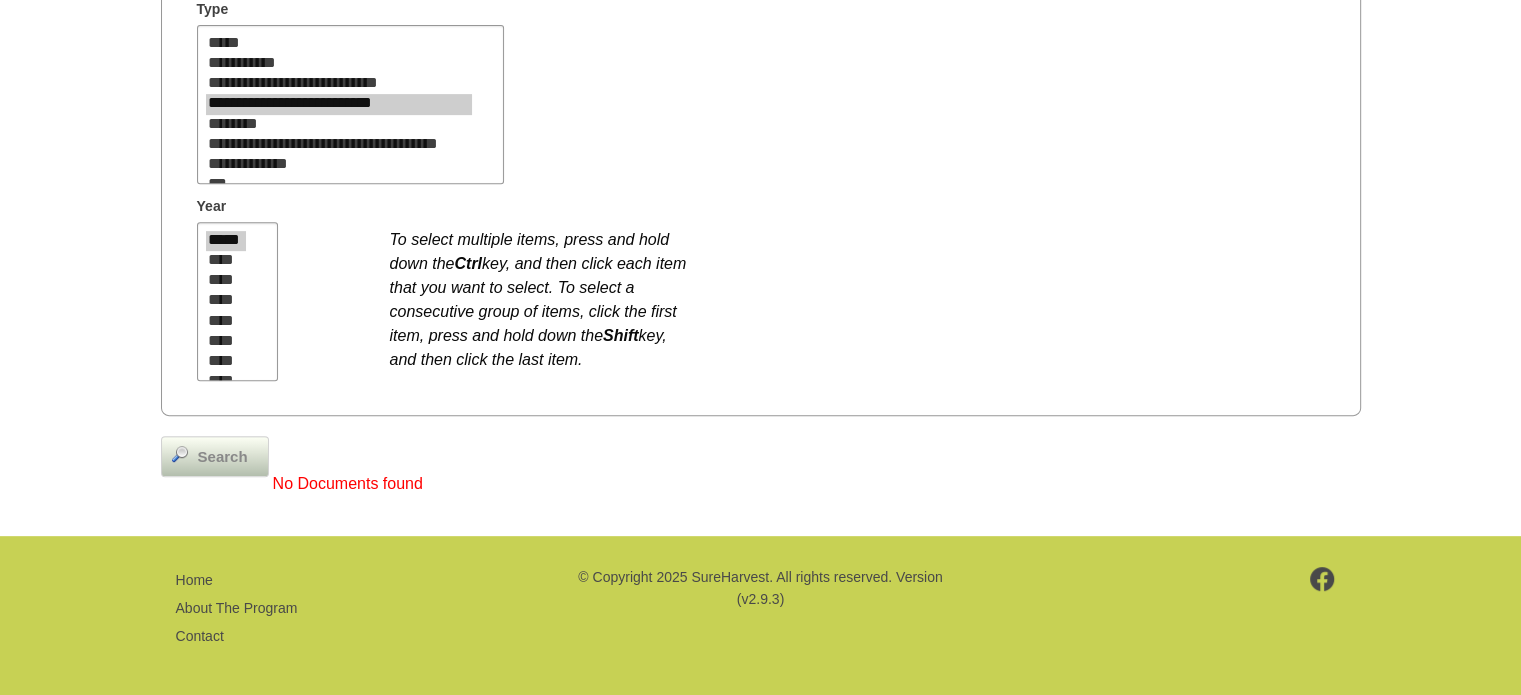 click on "Search" at bounding box center (223, 457) 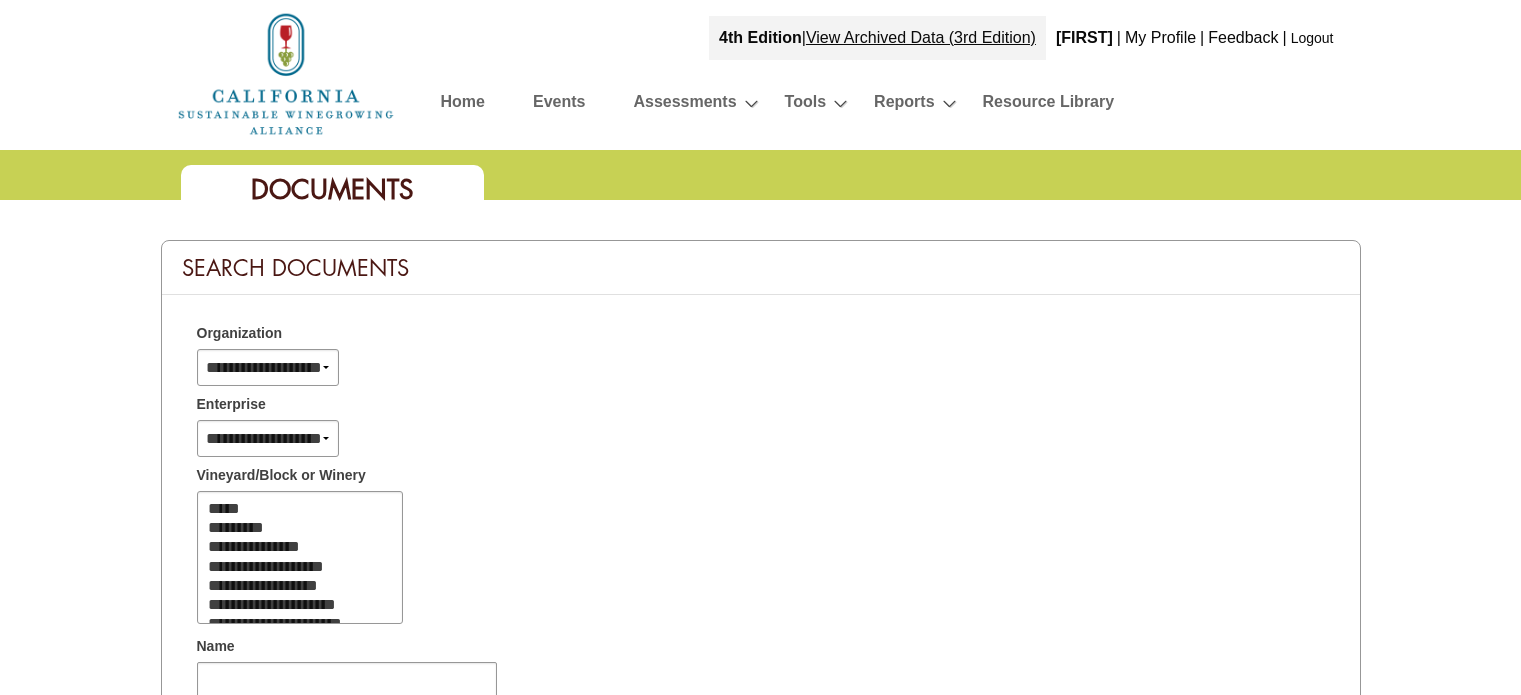select 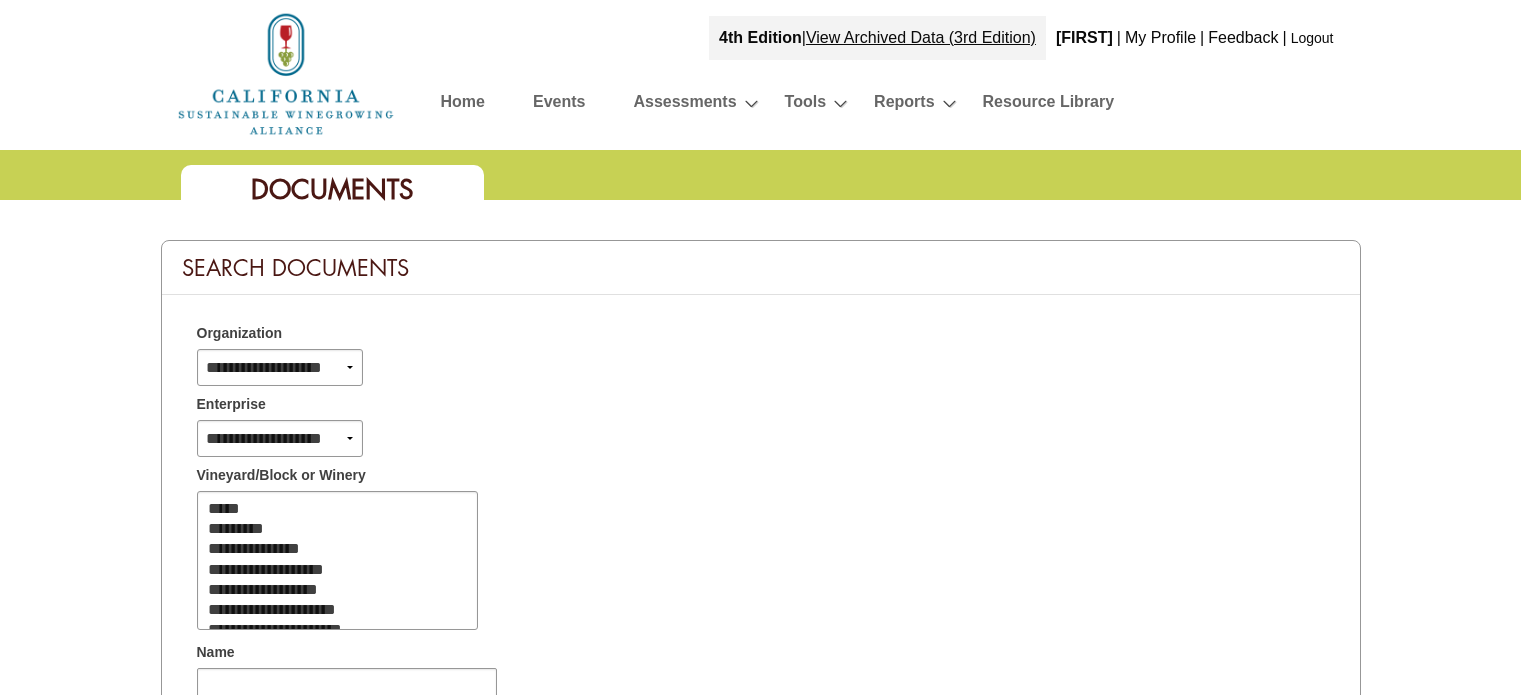 scroll, scrollTop: 785, scrollLeft: 0, axis: vertical 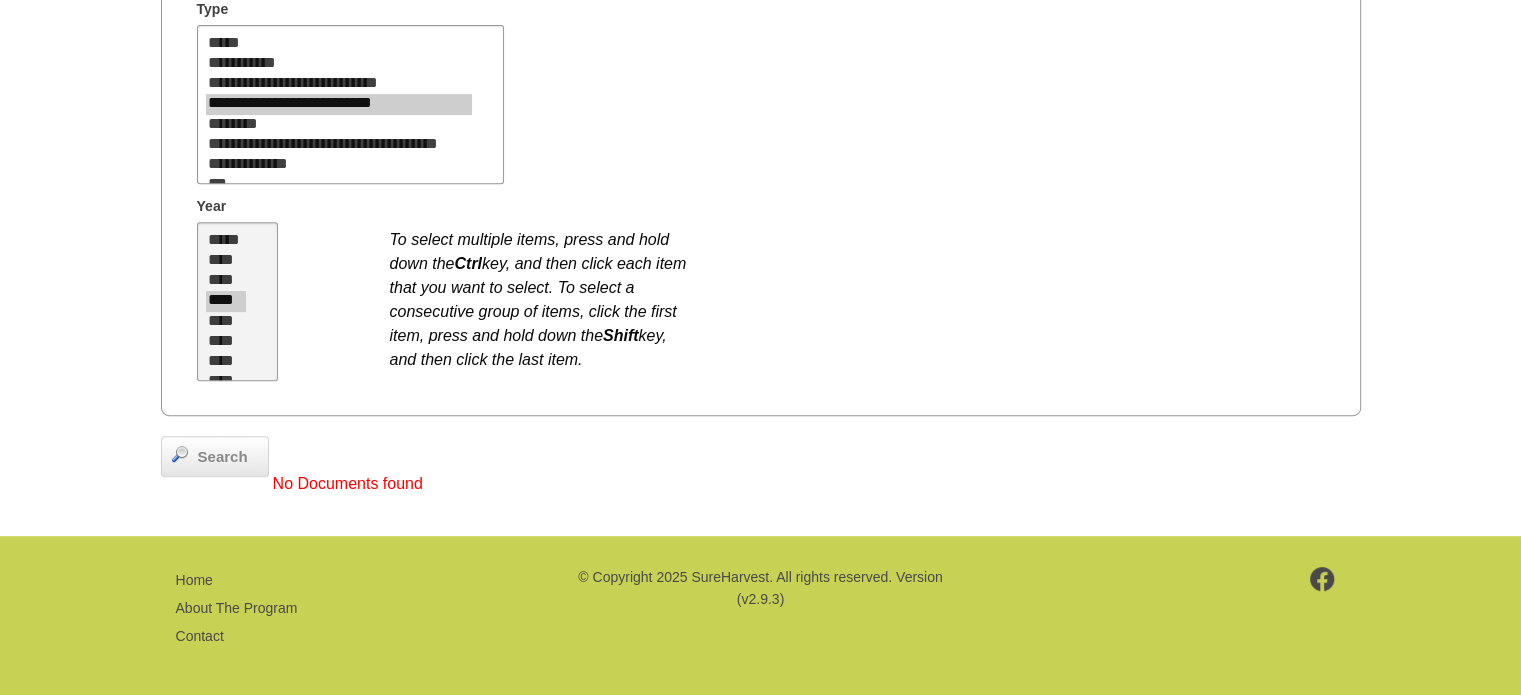 select on "**" 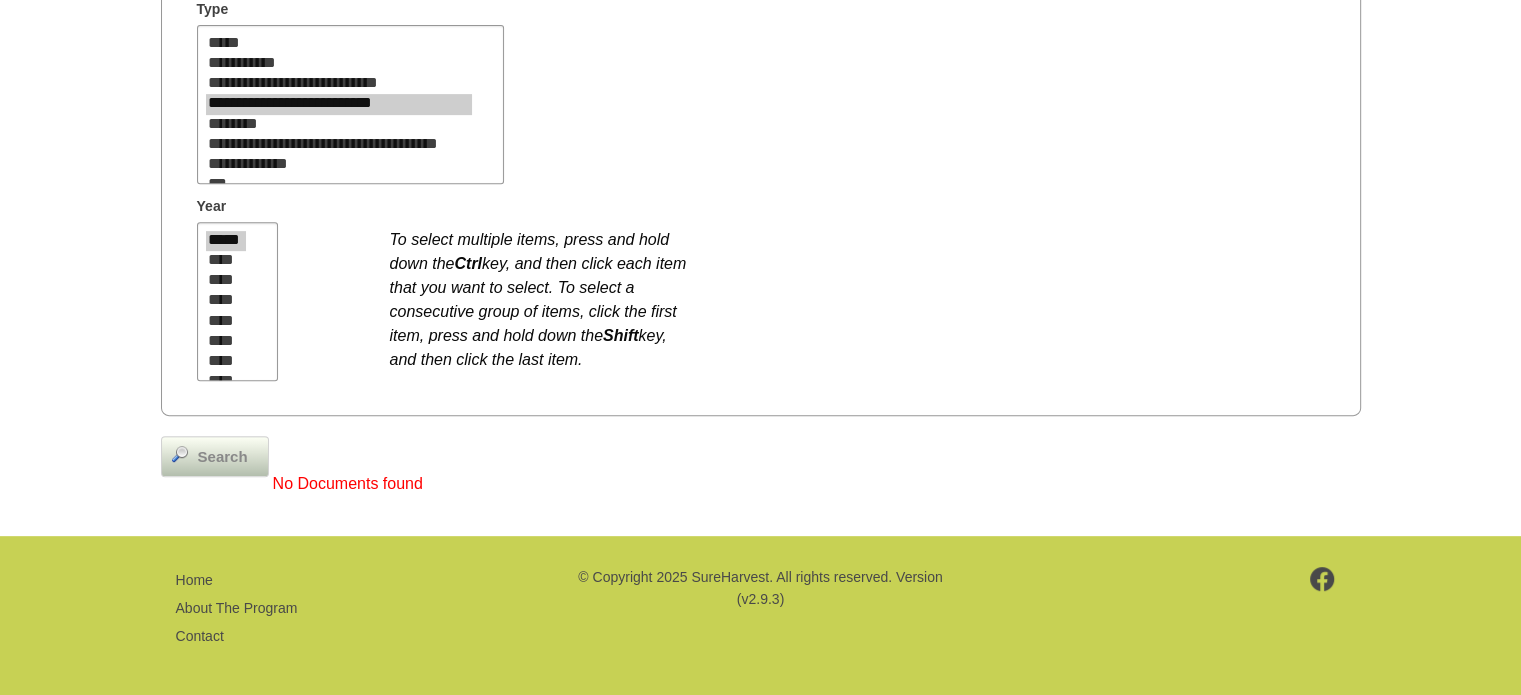 click on "Search" at bounding box center [223, 457] 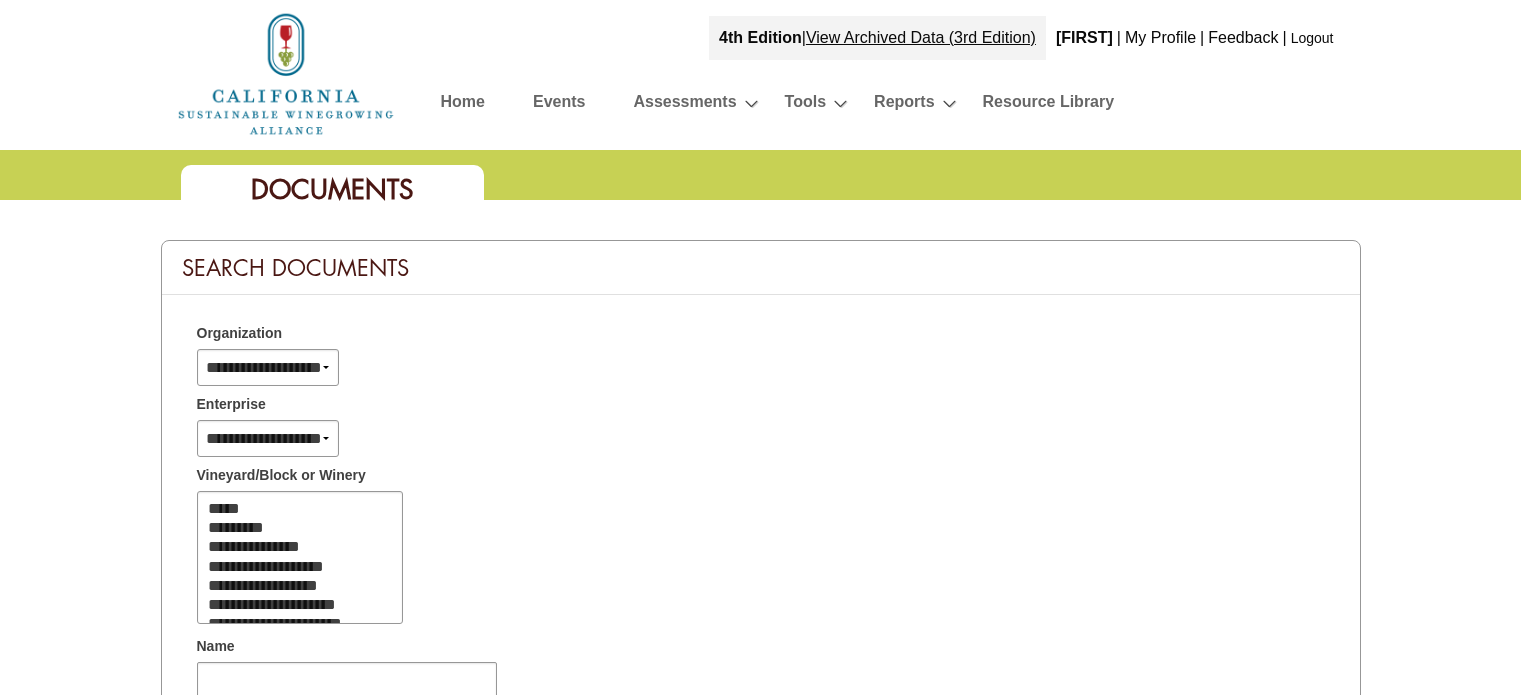 select 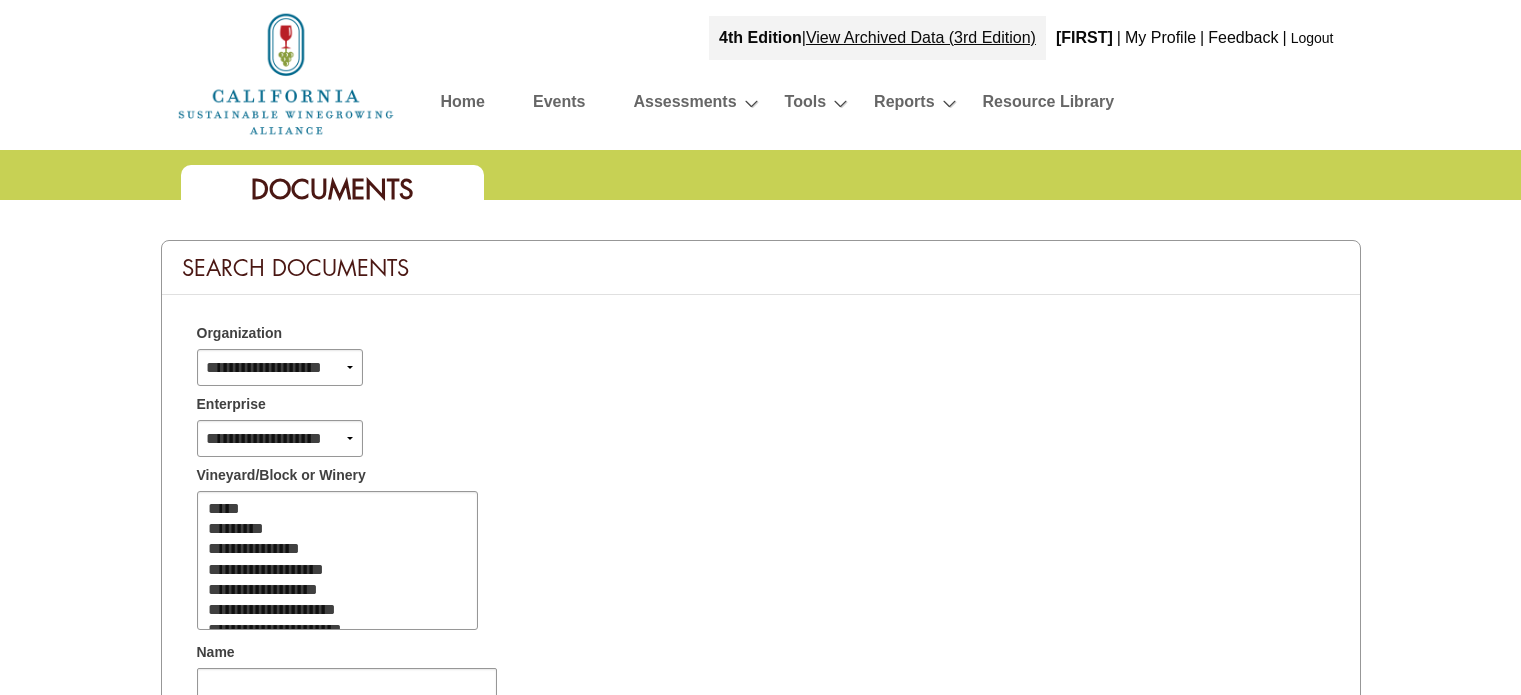 scroll, scrollTop: 785, scrollLeft: 0, axis: vertical 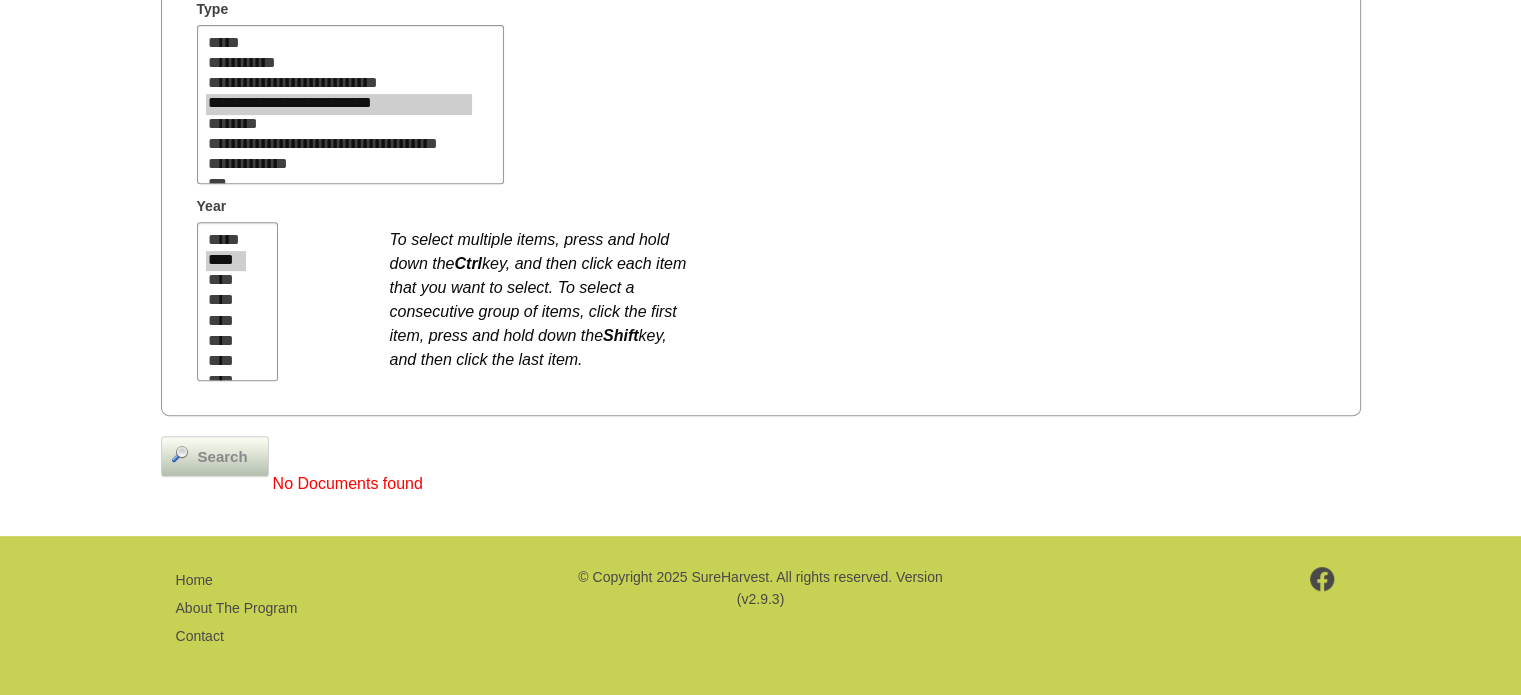 click at bounding box center [180, 454] 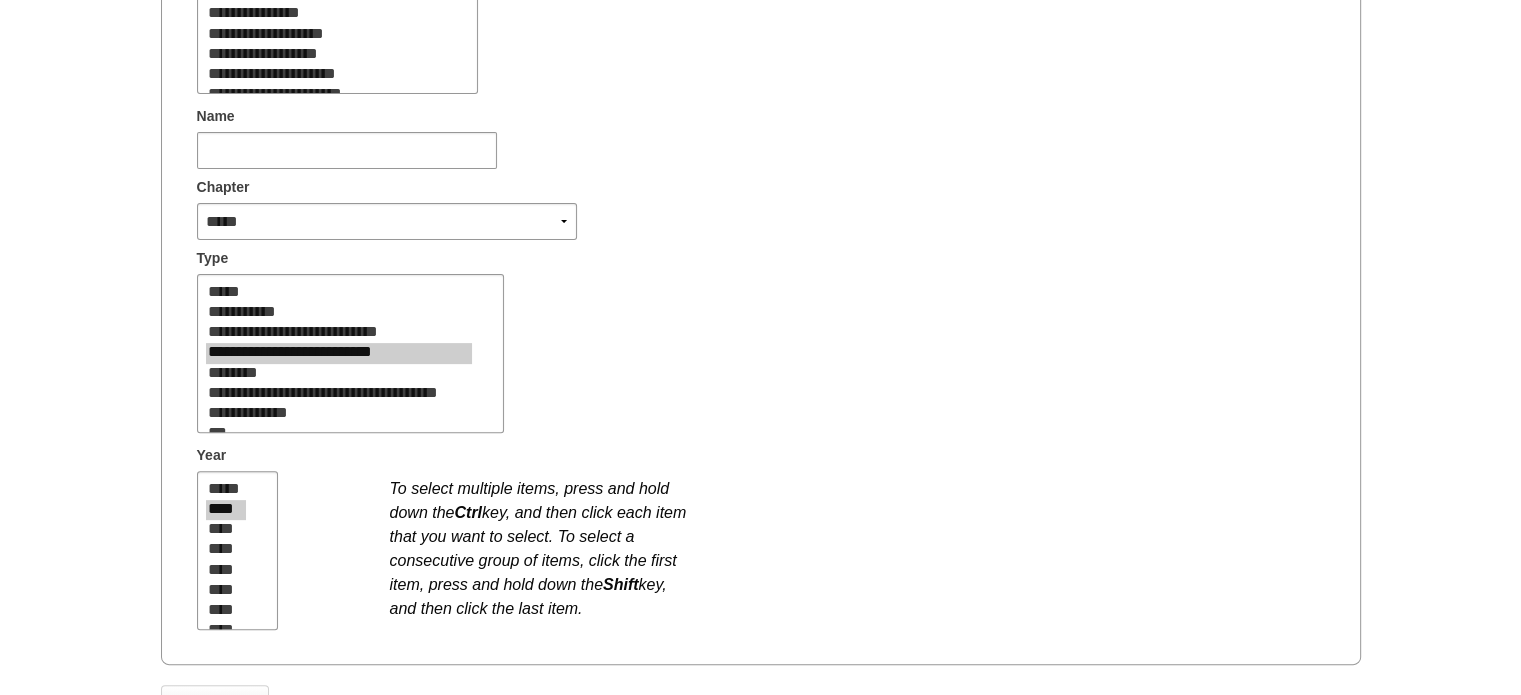 scroll, scrollTop: 485, scrollLeft: 0, axis: vertical 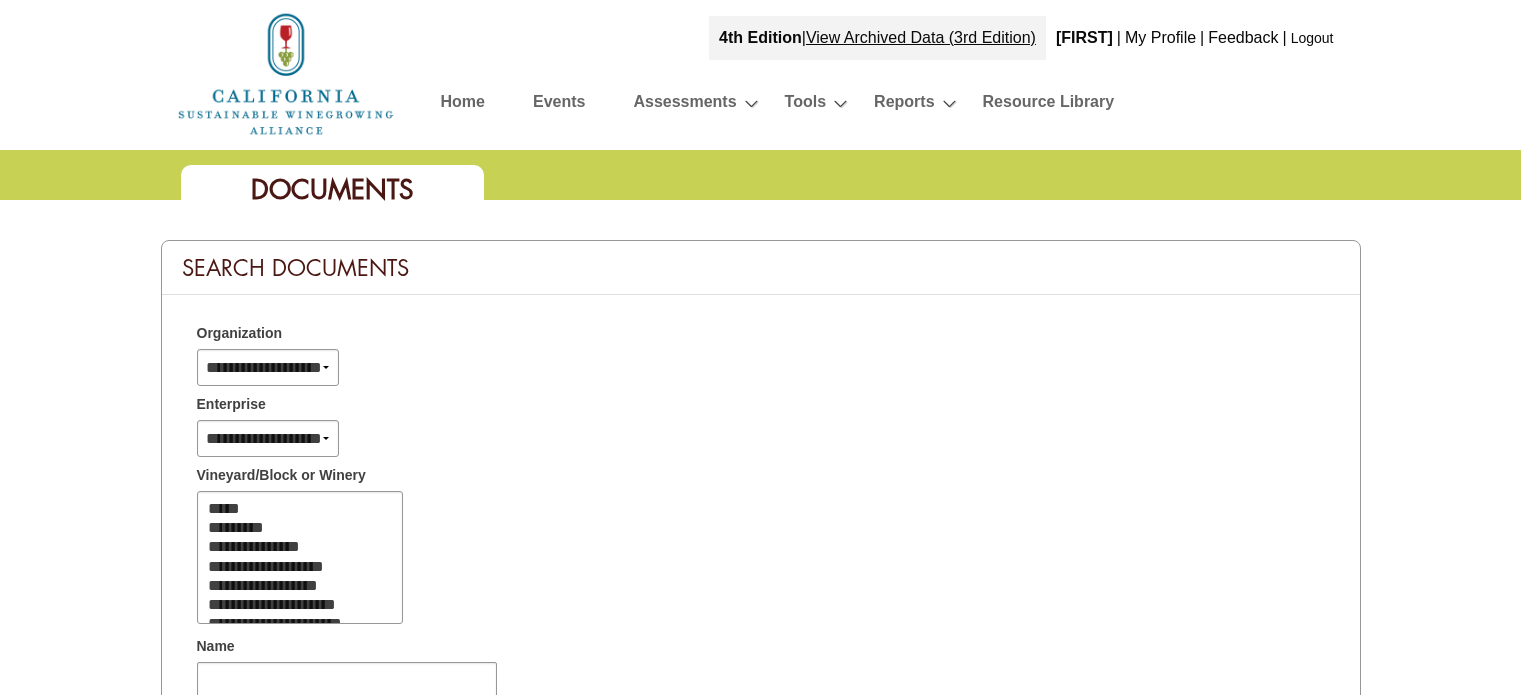 select 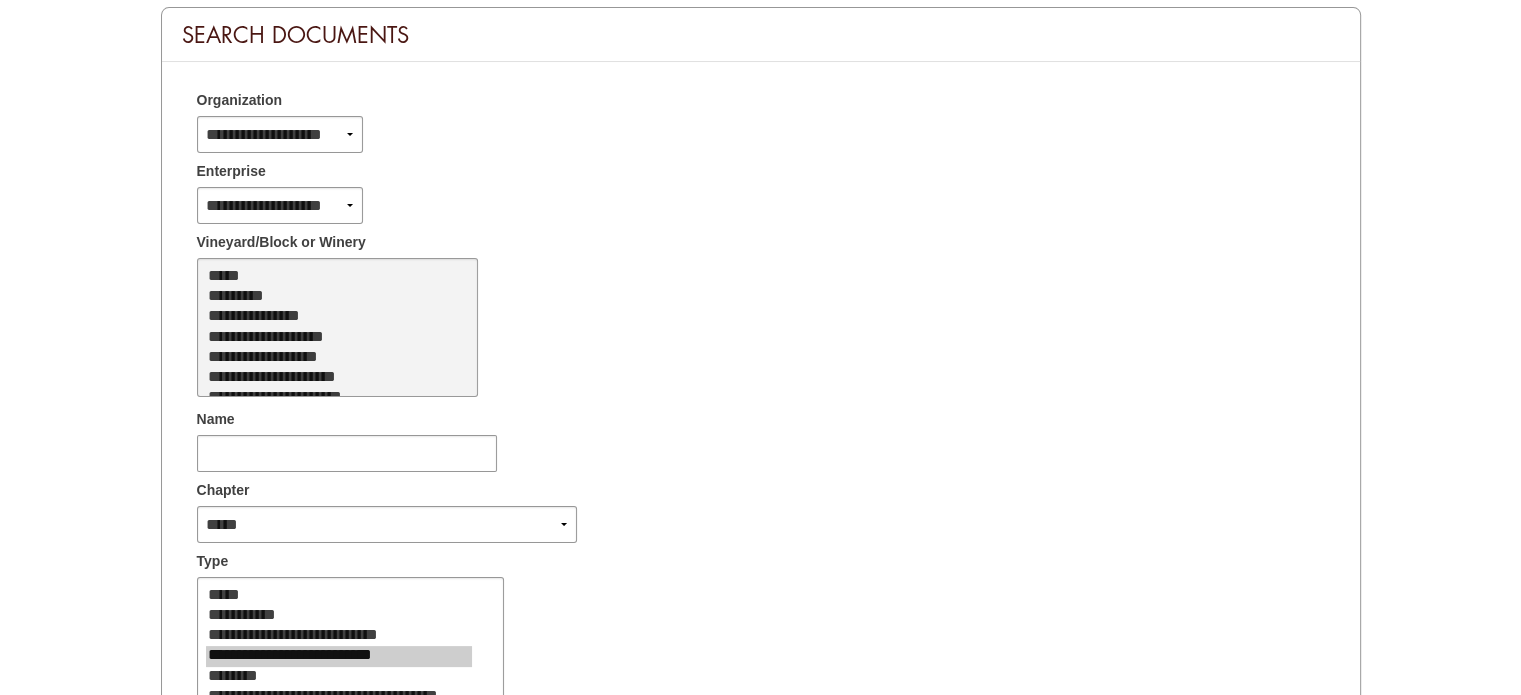 scroll, scrollTop: 185, scrollLeft: 0, axis: vertical 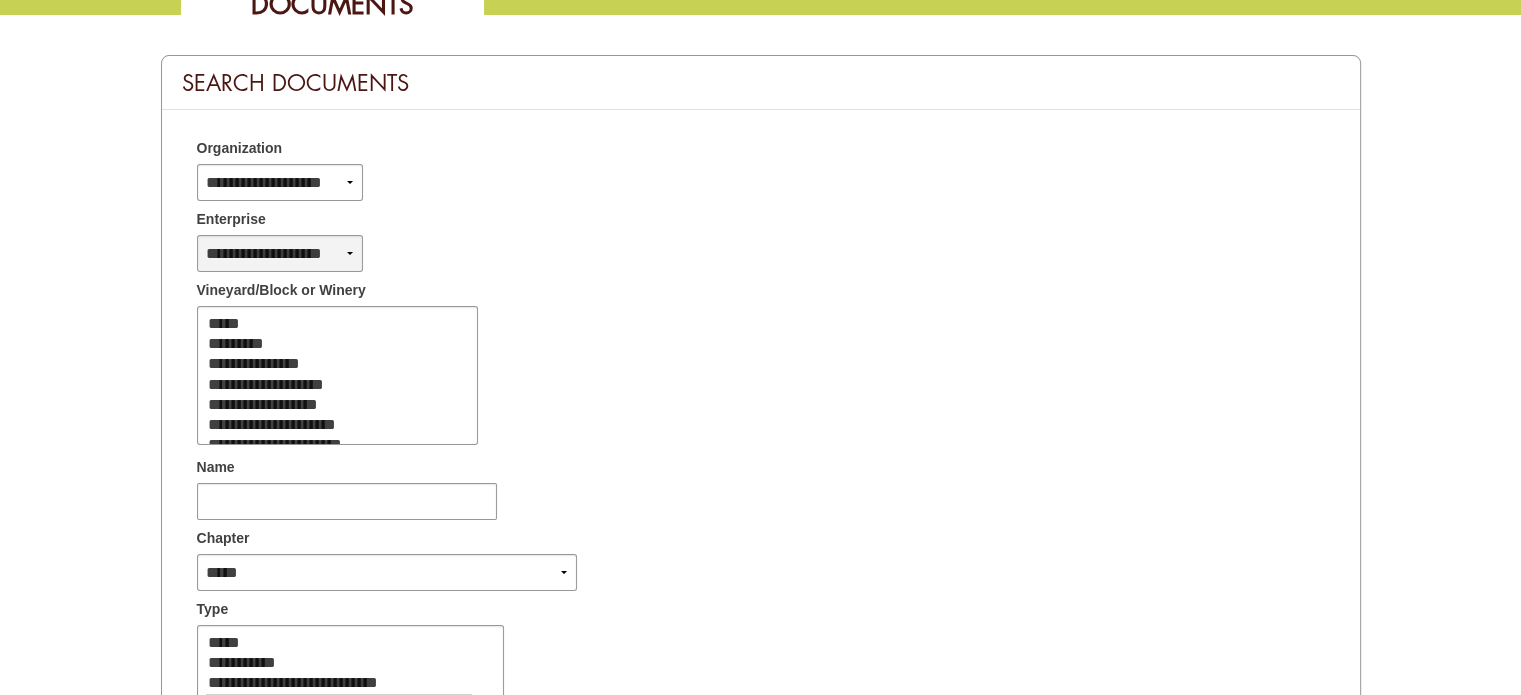 click on "**********" at bounding box center [280, 253] 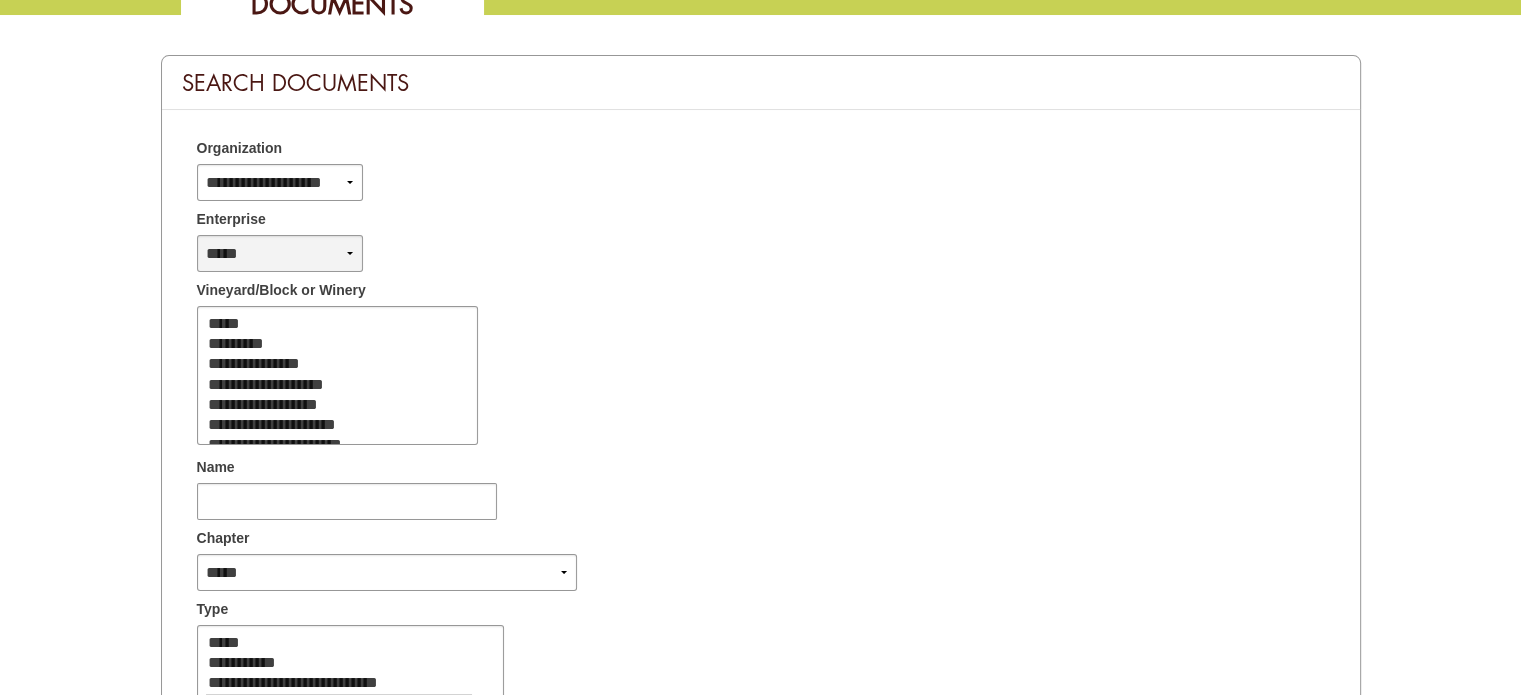 click on "**********" at bounding box center [280, 253] 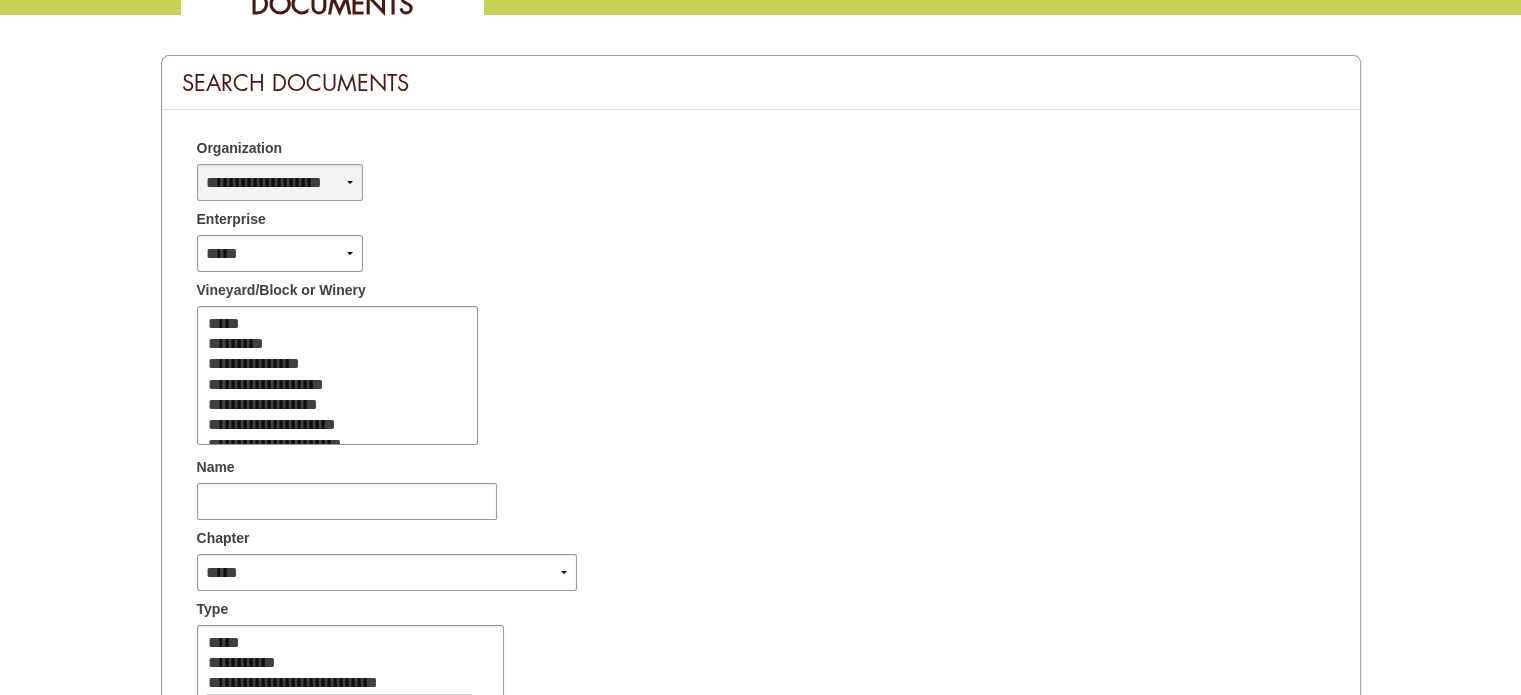 click on "**********" at bounding box center [280, 182] 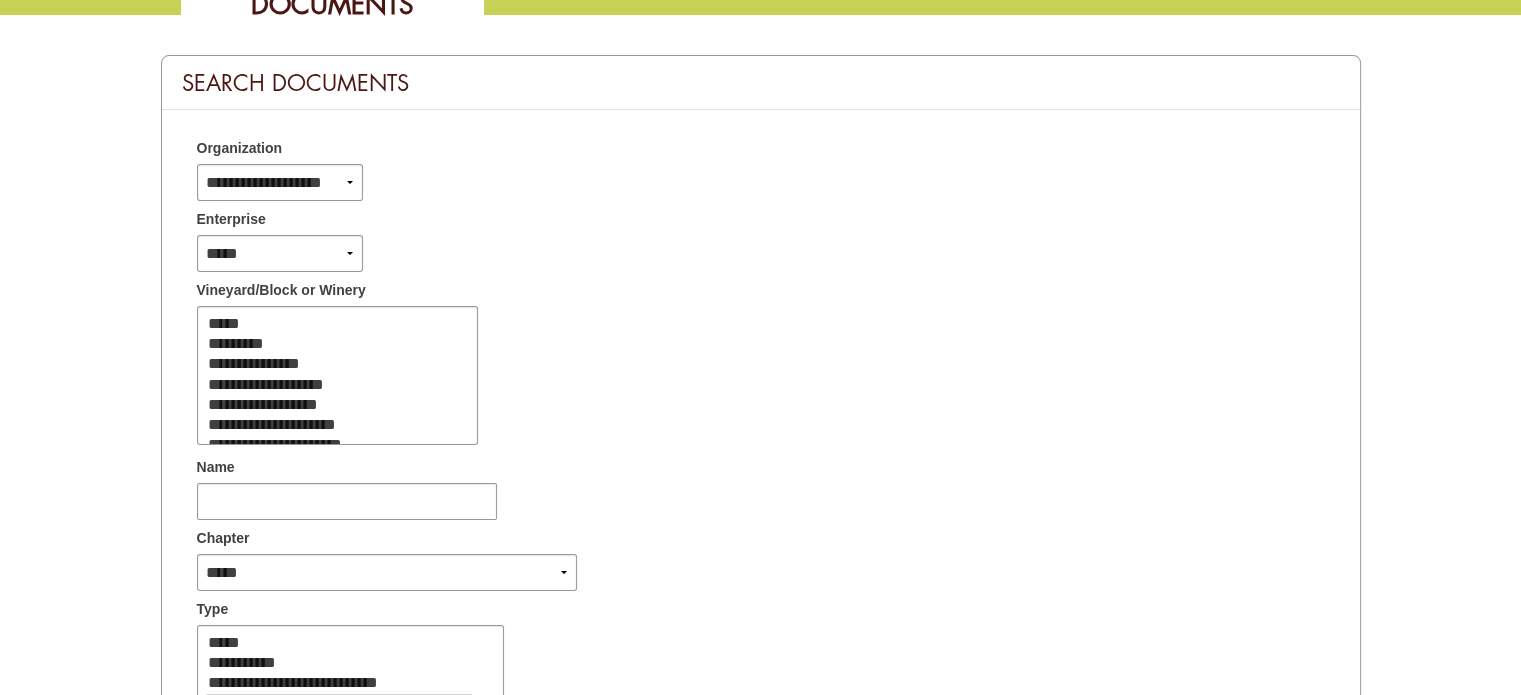 click on "**********" at bounding box center (280, 182) 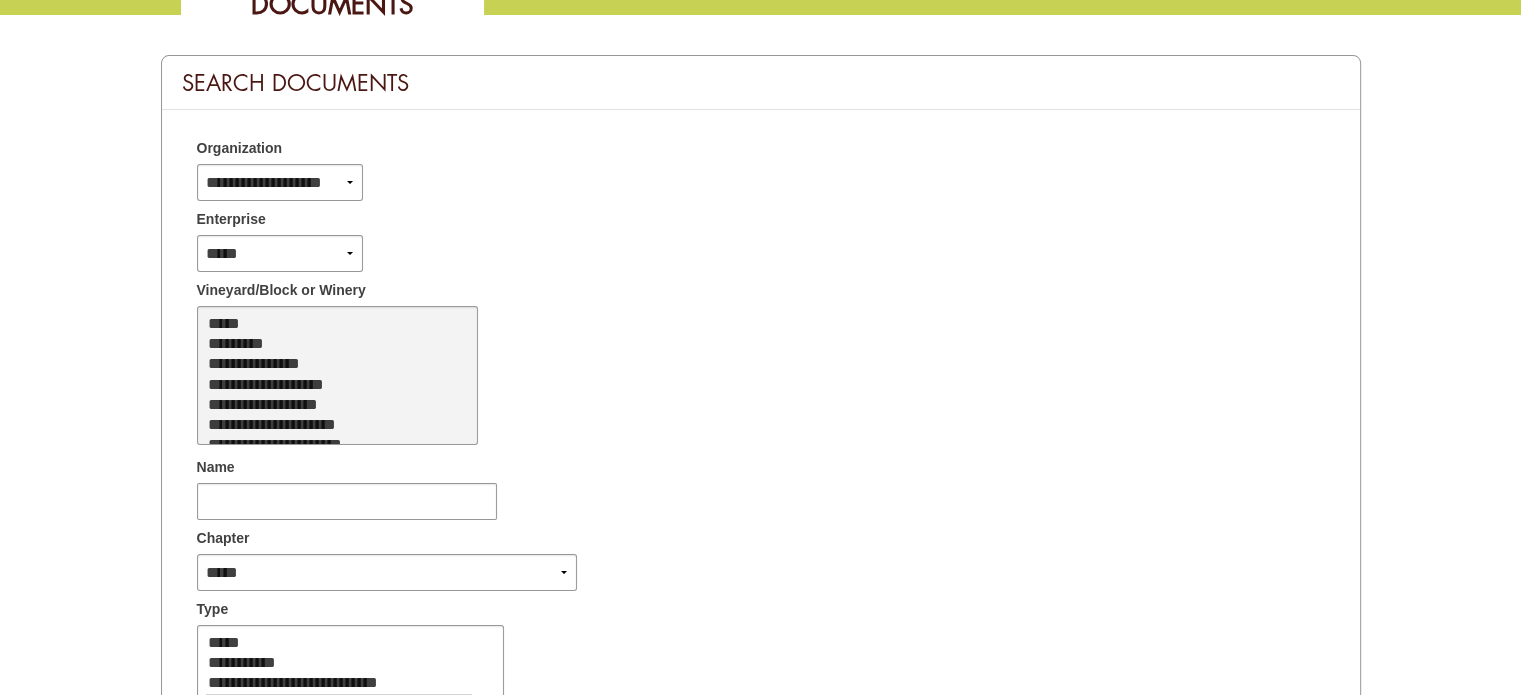 select on "**" 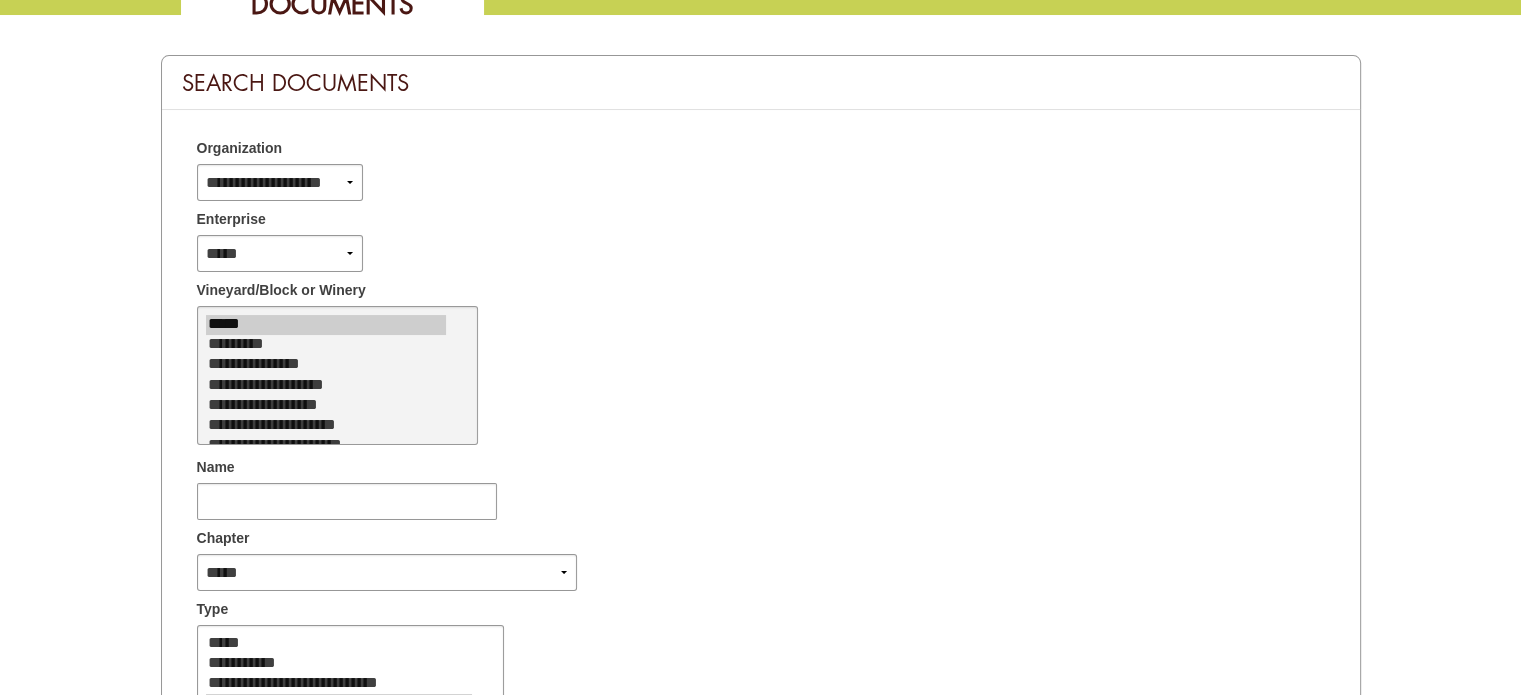 click on "*****" at bounding box center (326, 325) 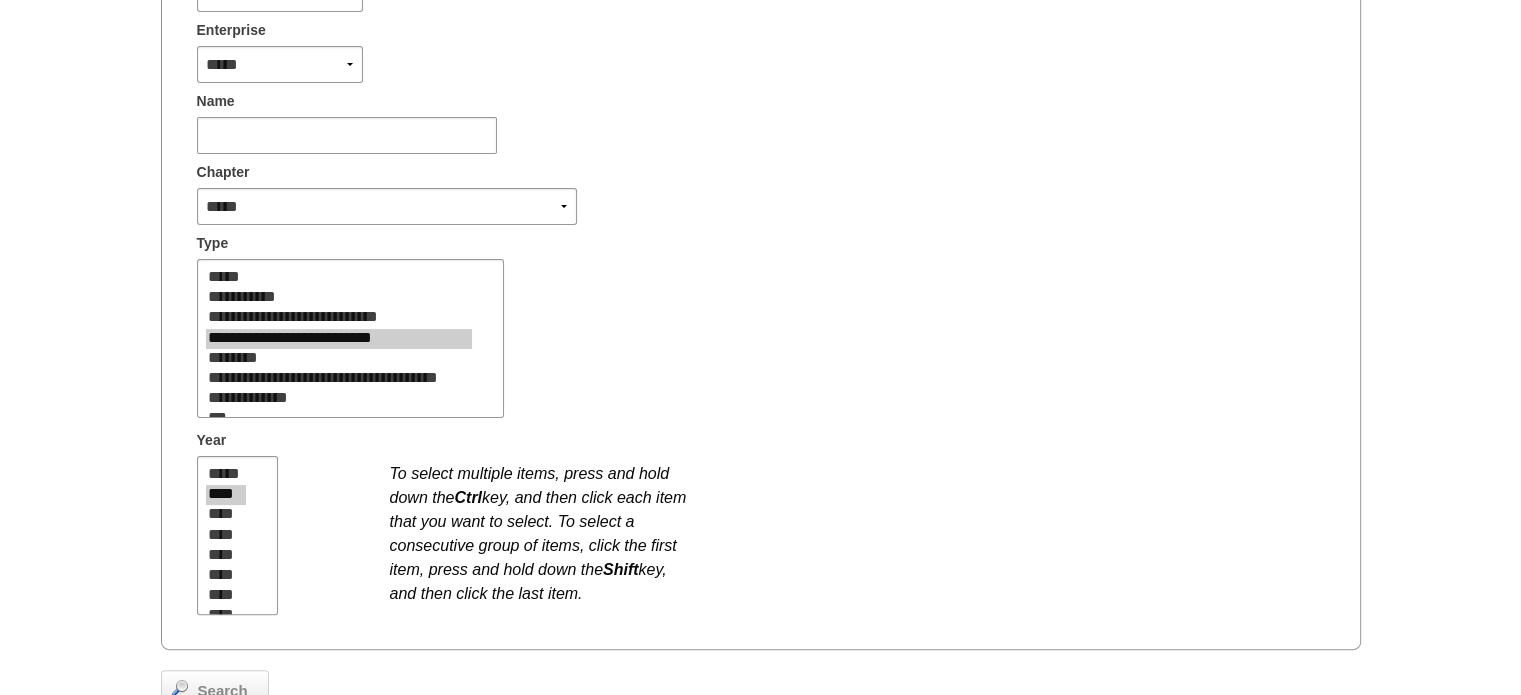 scroll, scrollTop: 585, scrollLeft: 0, axis: vertical 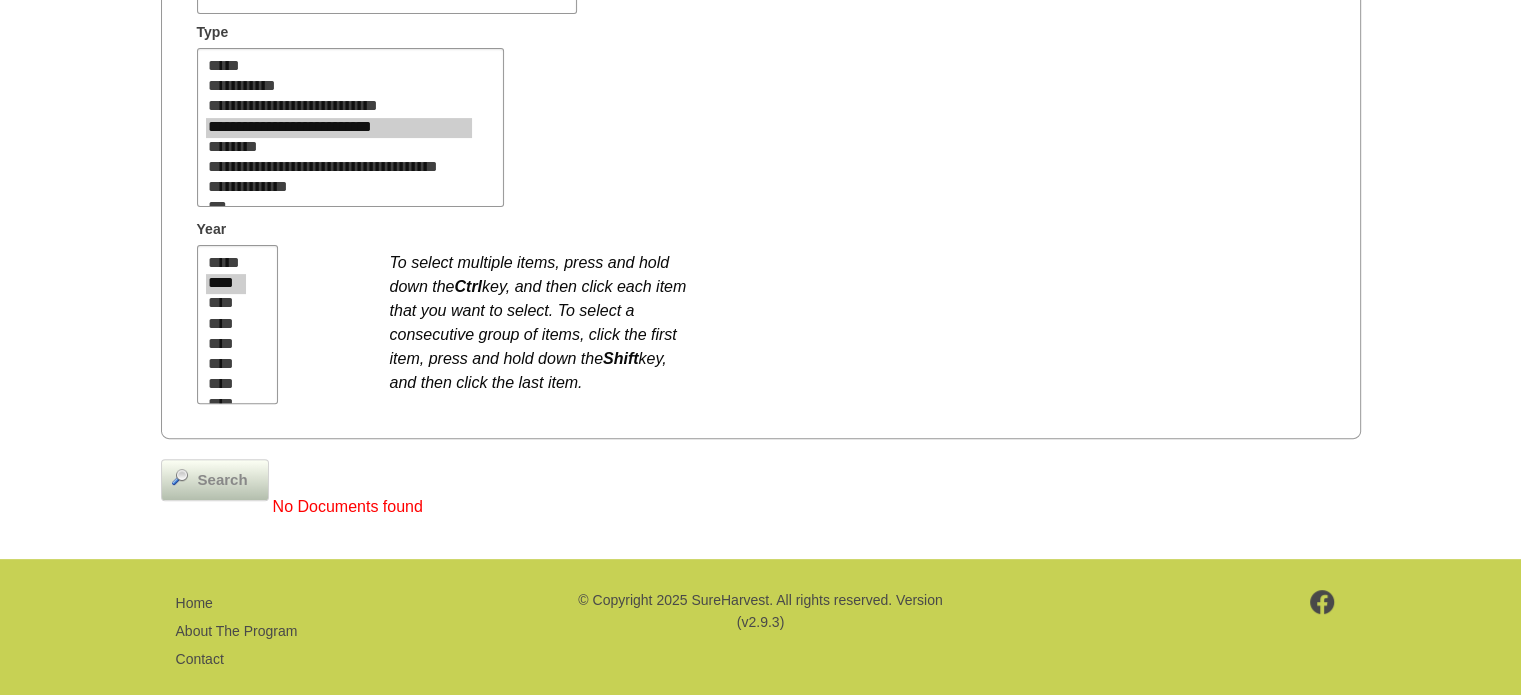 click on "Search" at bounding box center (223, 480) 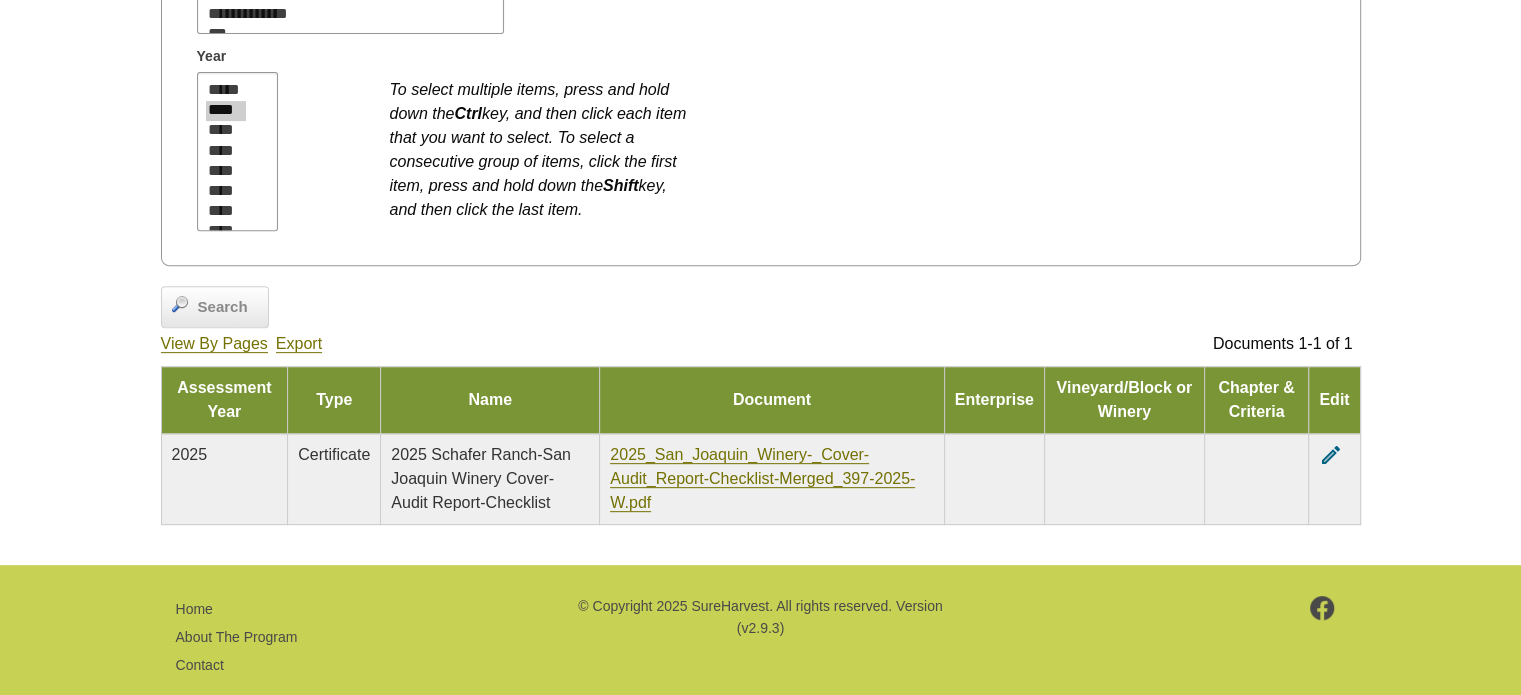 scroll, scrollTop: 785, scrollLeft: 0, axis: vertical 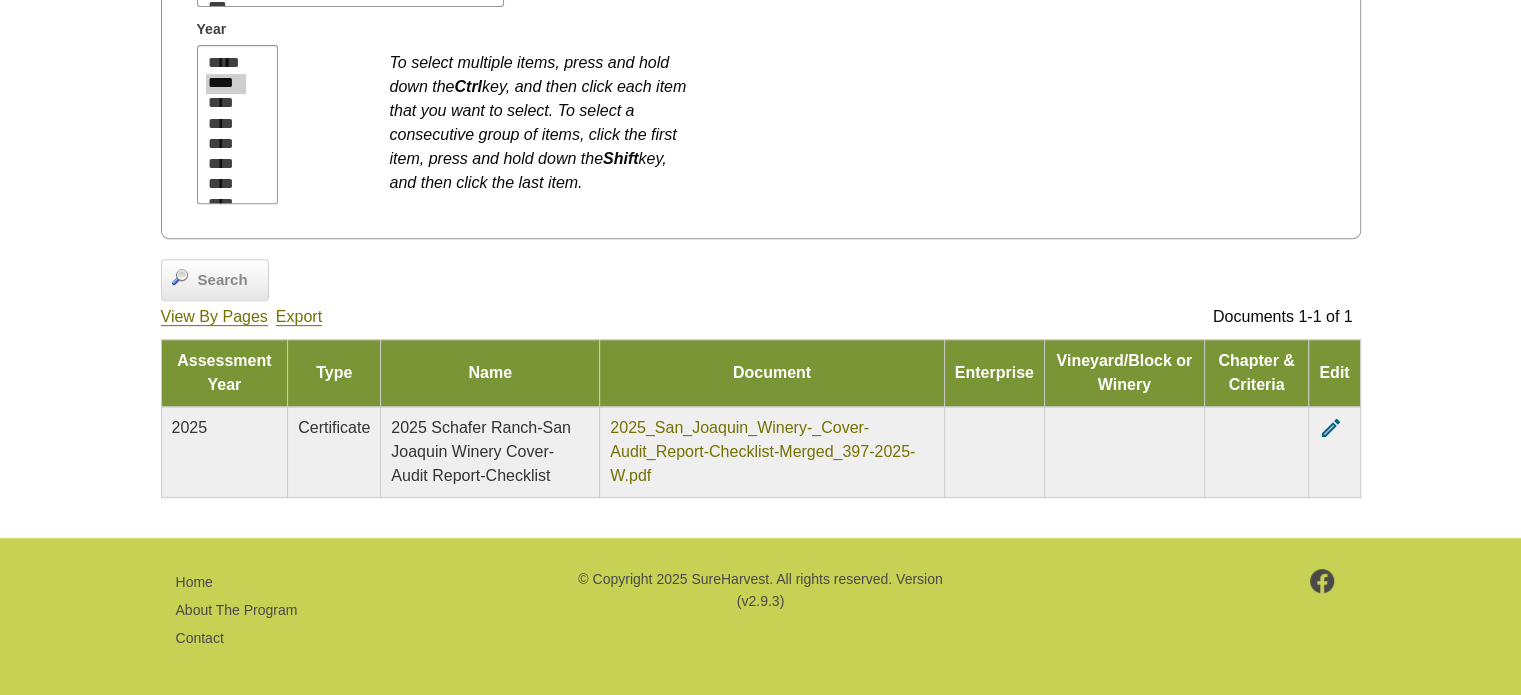click on "2025_San_Joaquin_Winery-_Cover-Audit_Report-Checklist-Merged_397-2025-W.pdf" at bounding box center [762, 452] 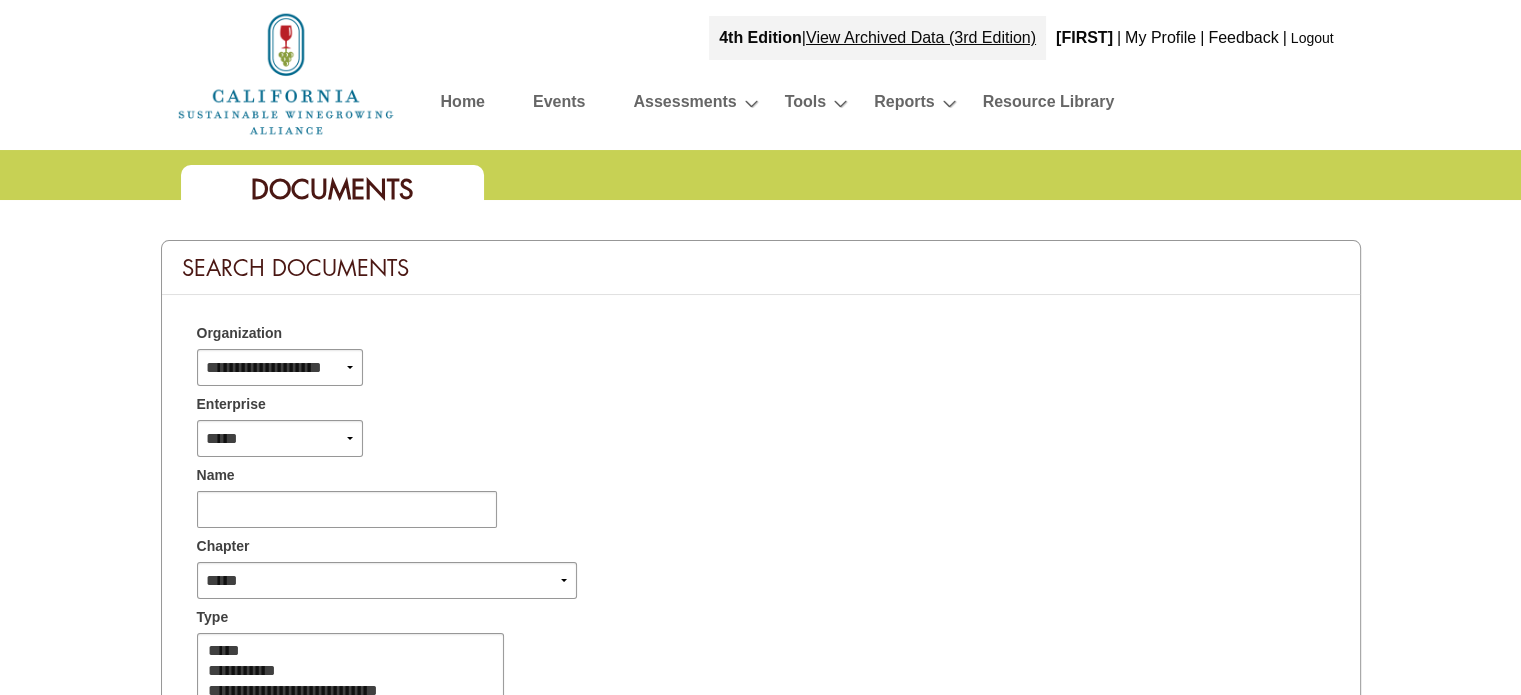 scroll, scrollTop: 0, scrollLeft: 0, axis: both 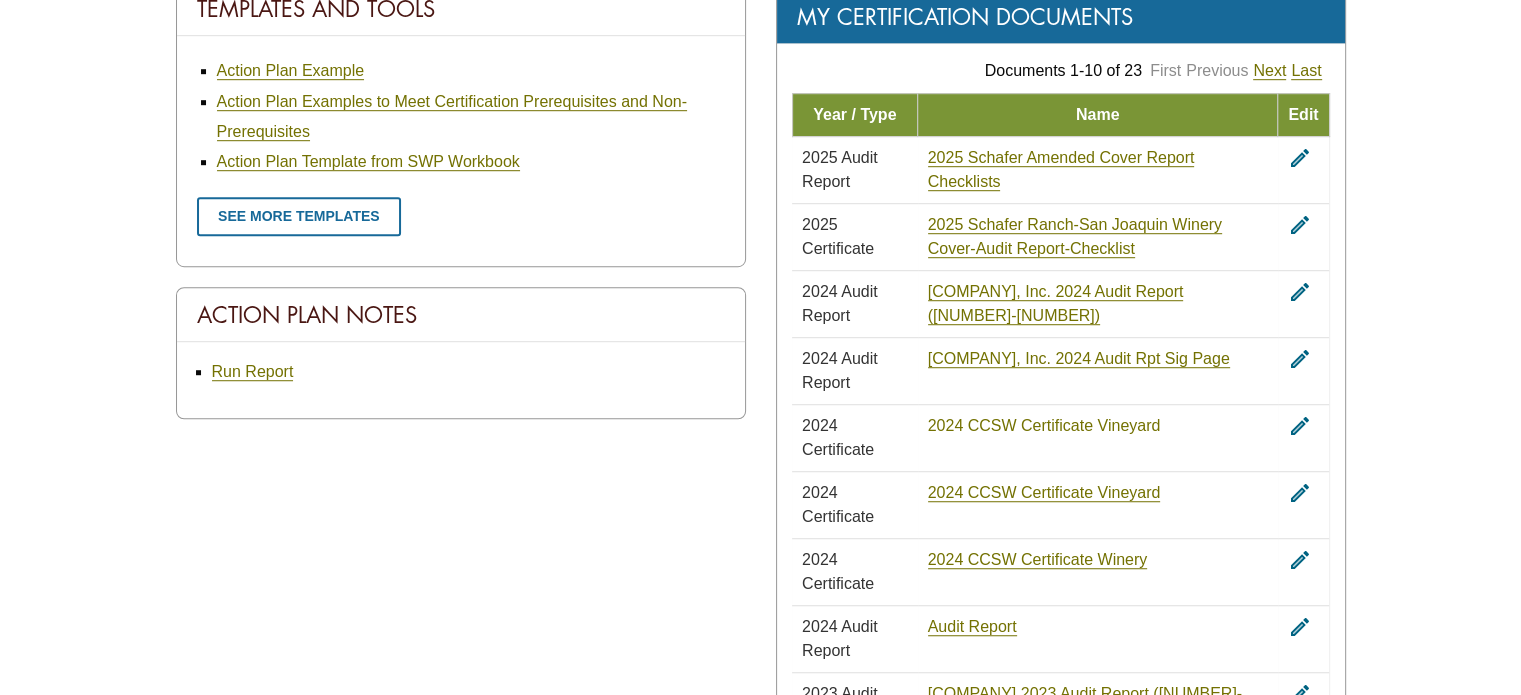 click on "2024 CCSW Certificate Vineyard" at bounding box center (1044, 426) 